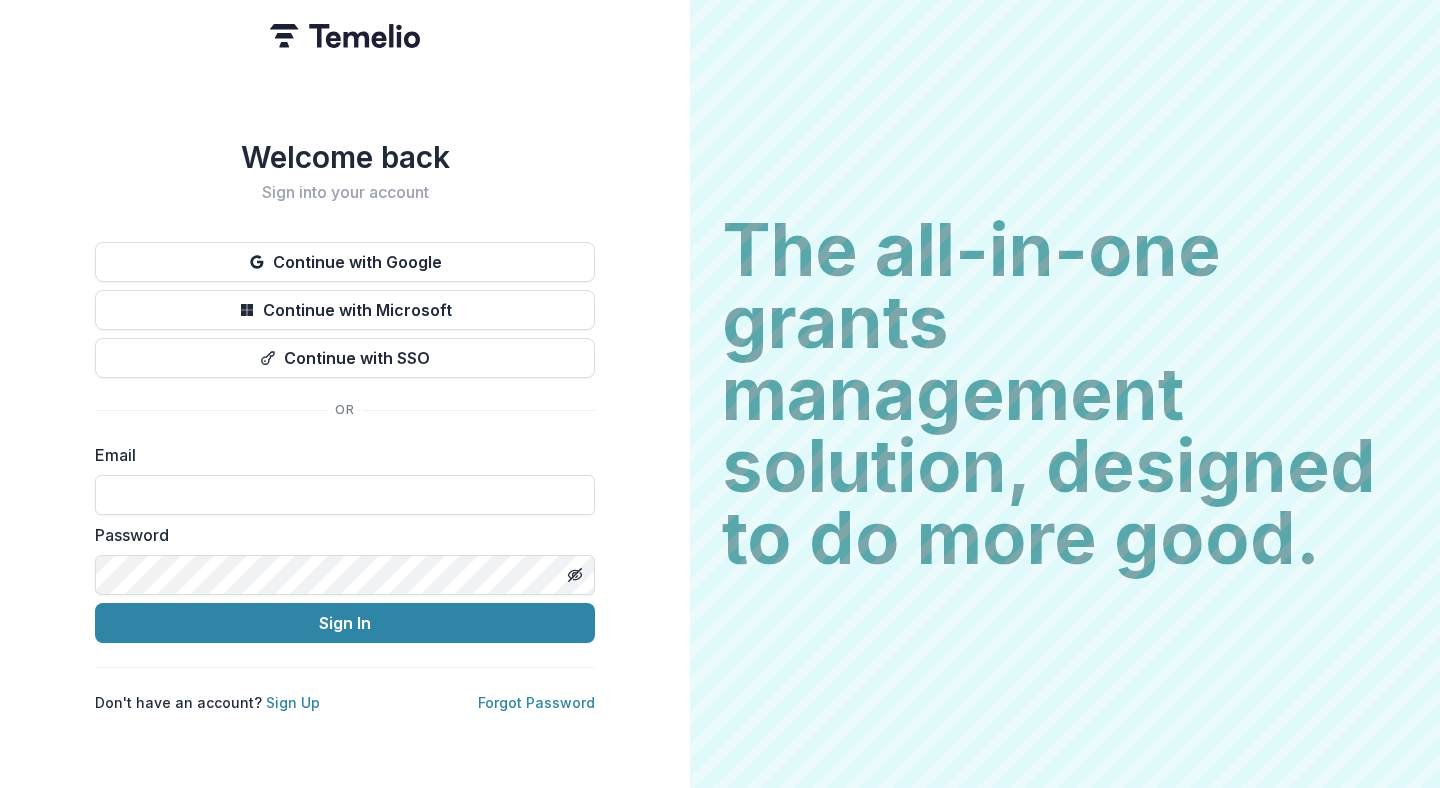 scroll, scrollTop: 0, scrollLeft: 0, axis: both 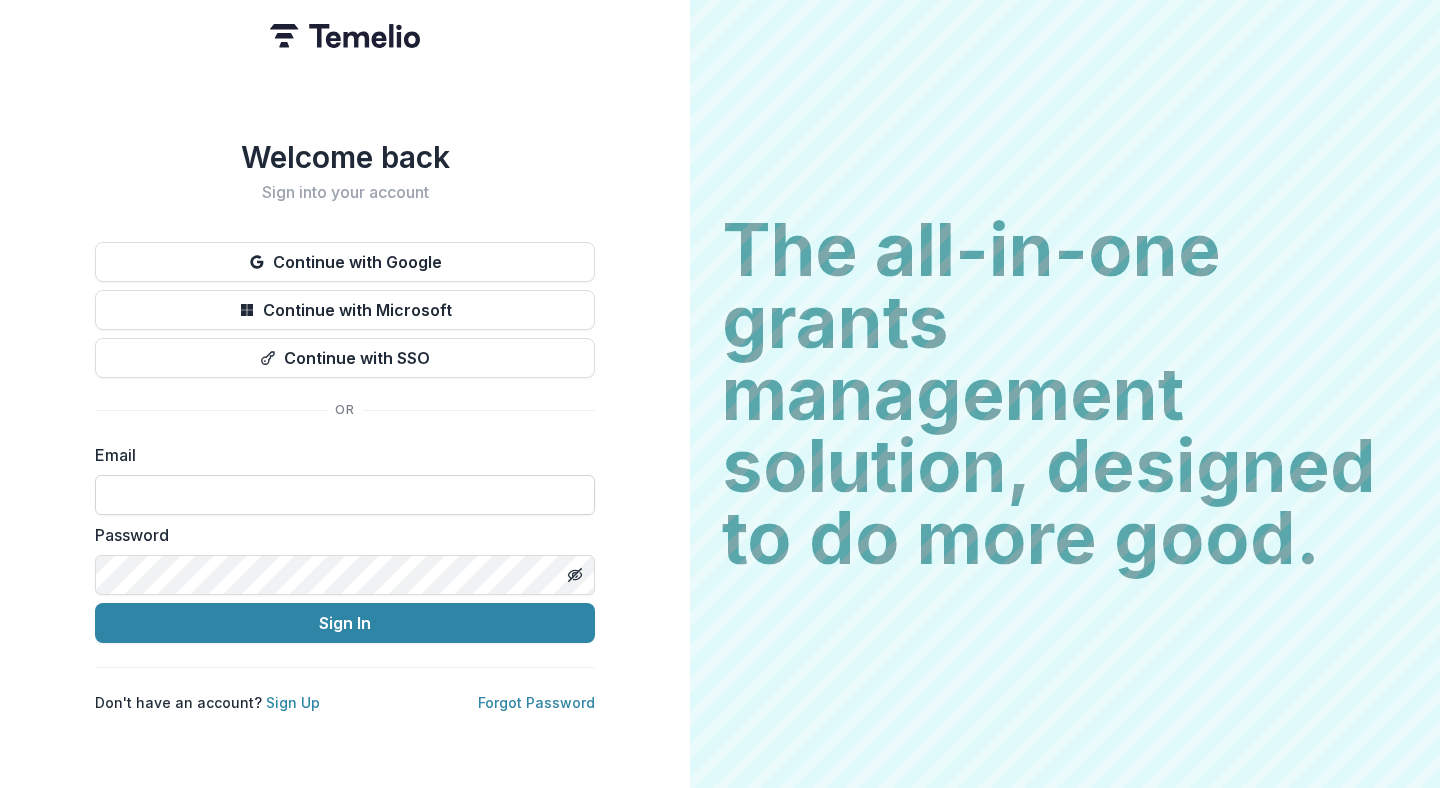 click at bounding box center [345, 495] 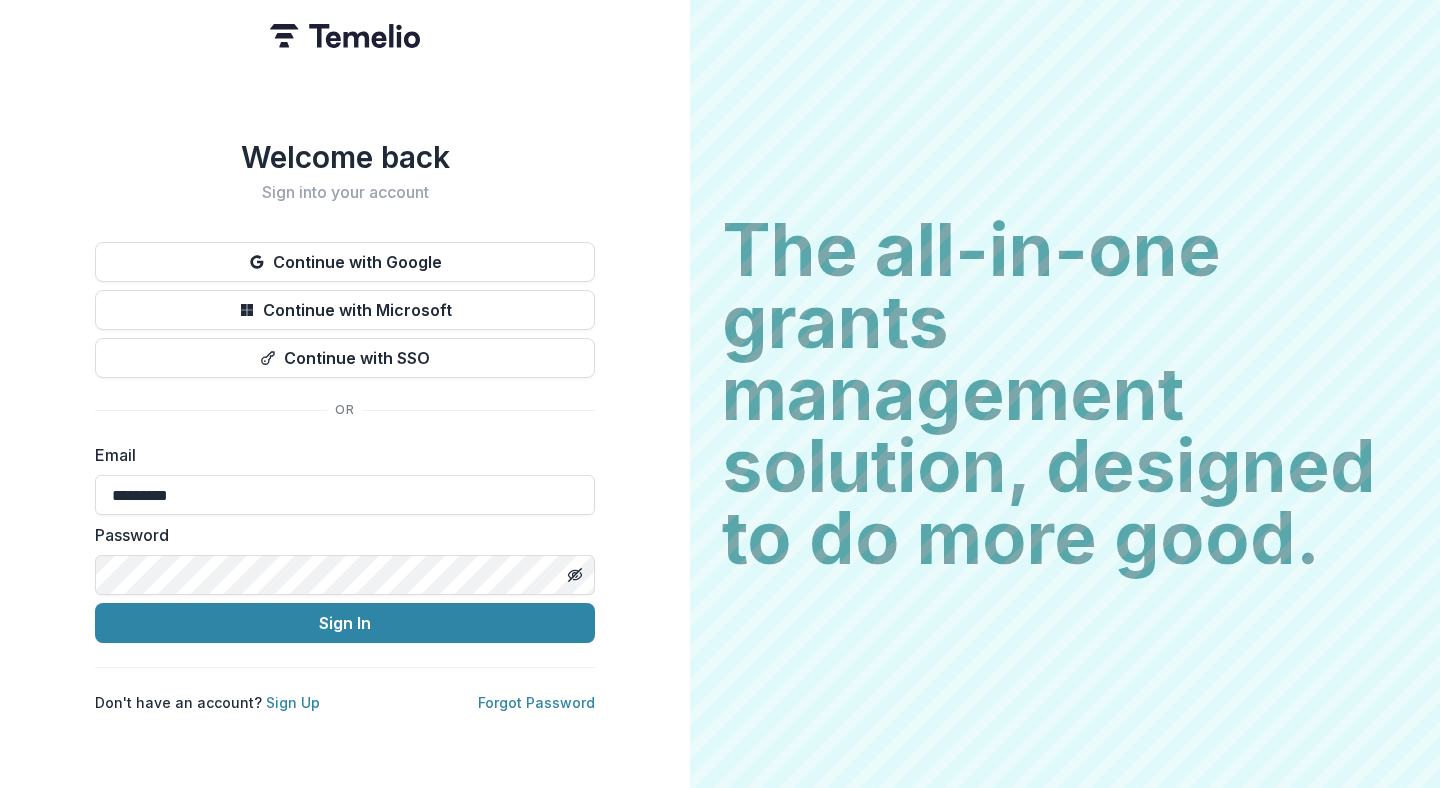 type on "**********" 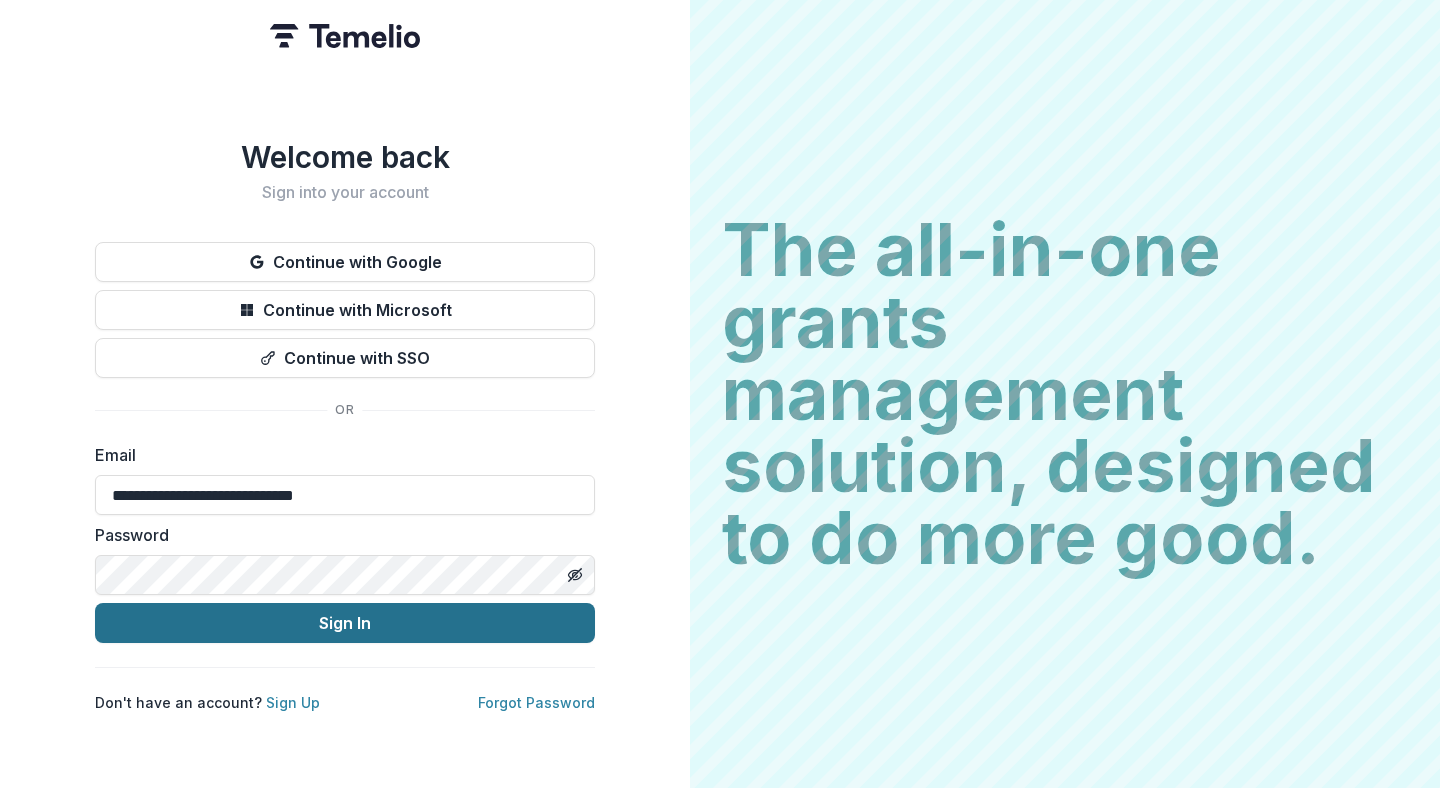 click on "Sign In" at bounding box center [345, 623] 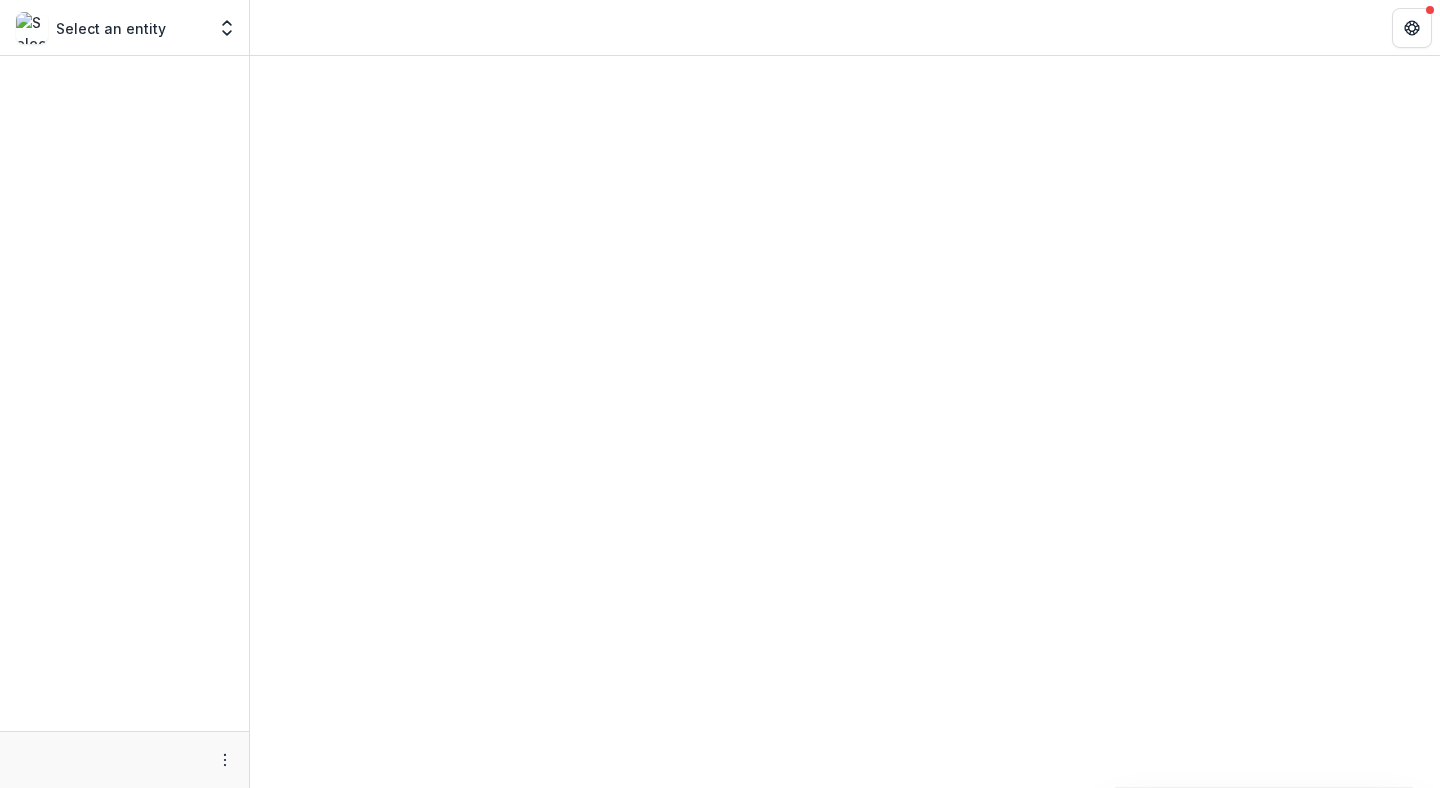 scroll, scrollTop: 0, scrollLeft: 0, axis: both 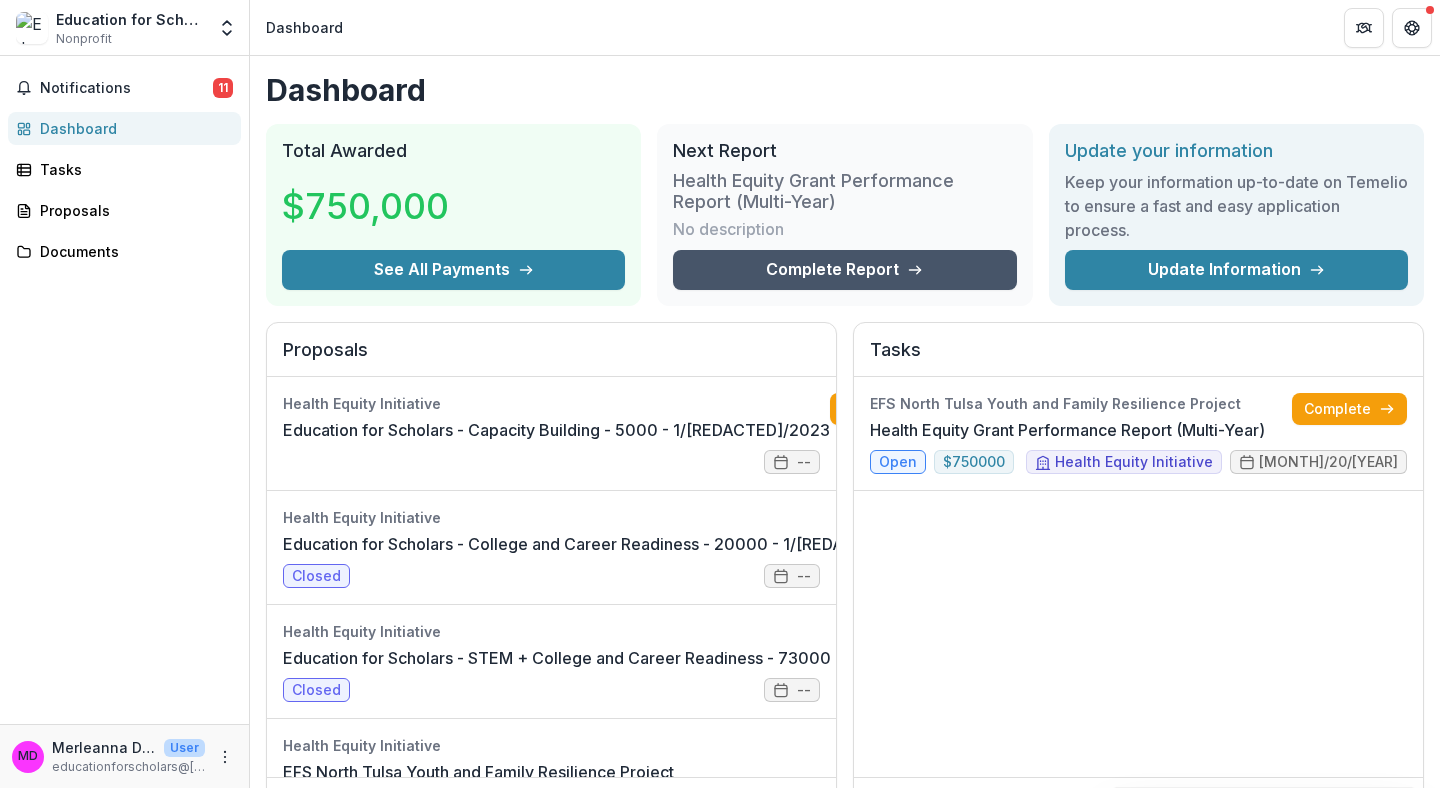 click on "Complete Report" at bounding box center (844, 270) 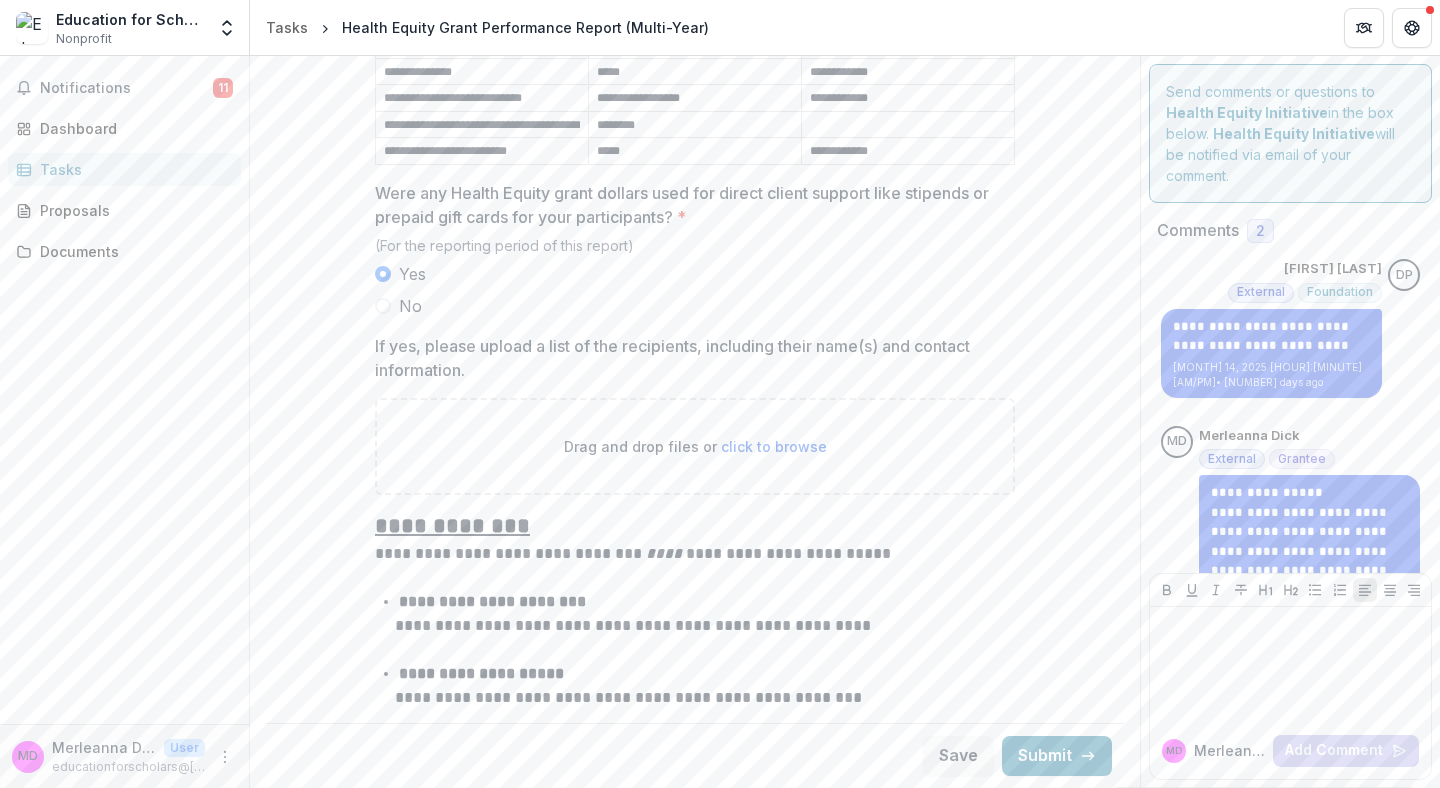 scroll, scrollTop: 2383, scrollLeft: 0, axis: vertical 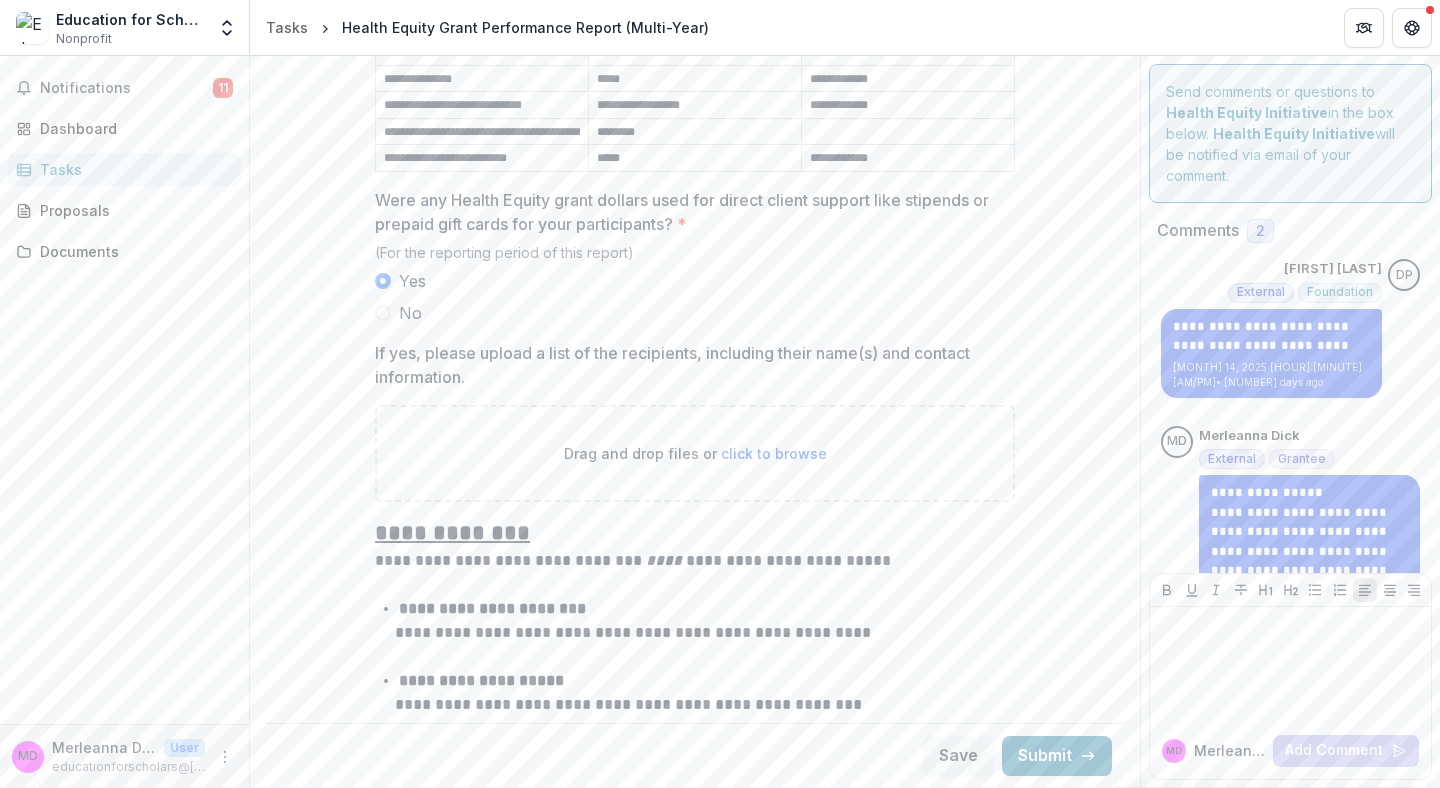 click on "click to browse" at bounding box center (774, 453) 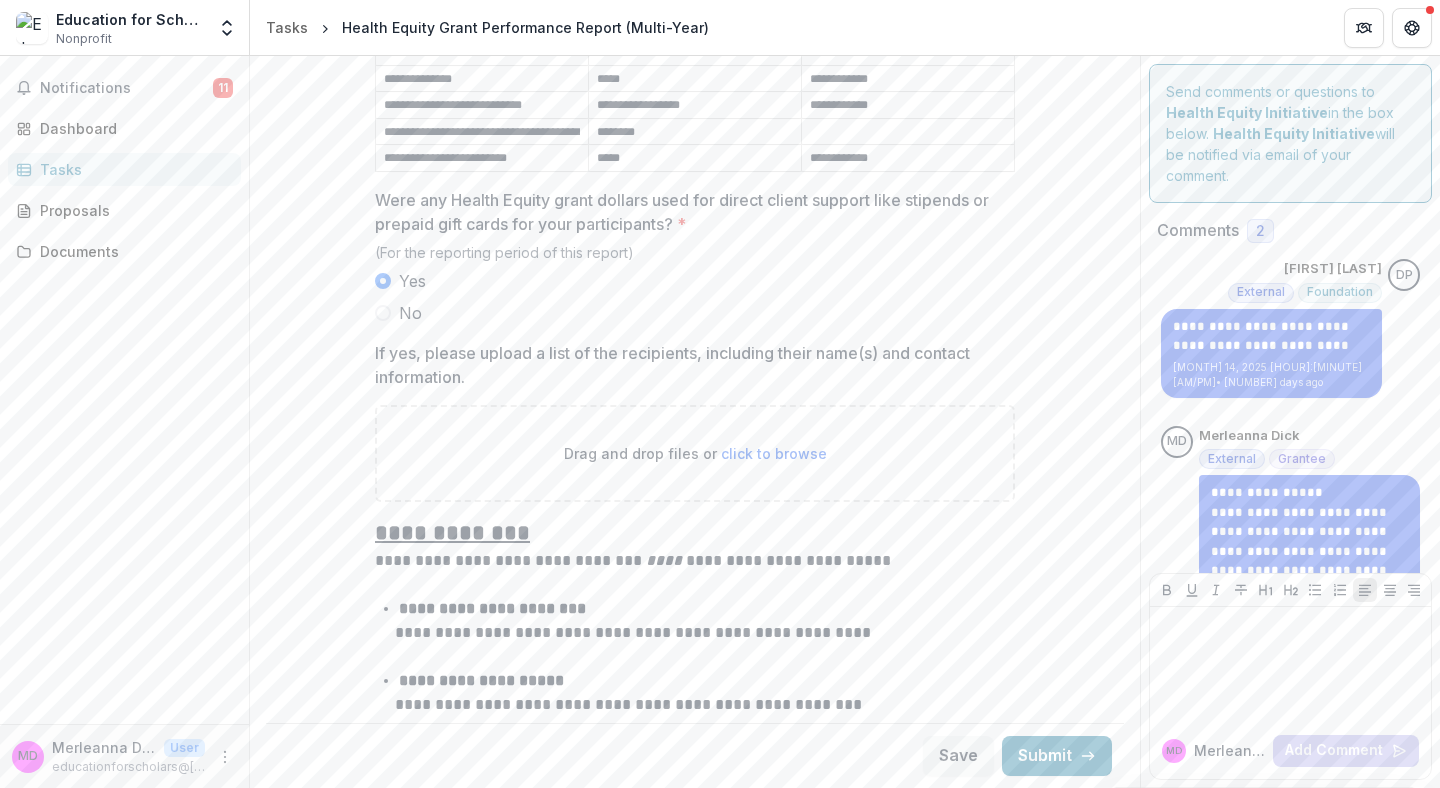 type on "**********" 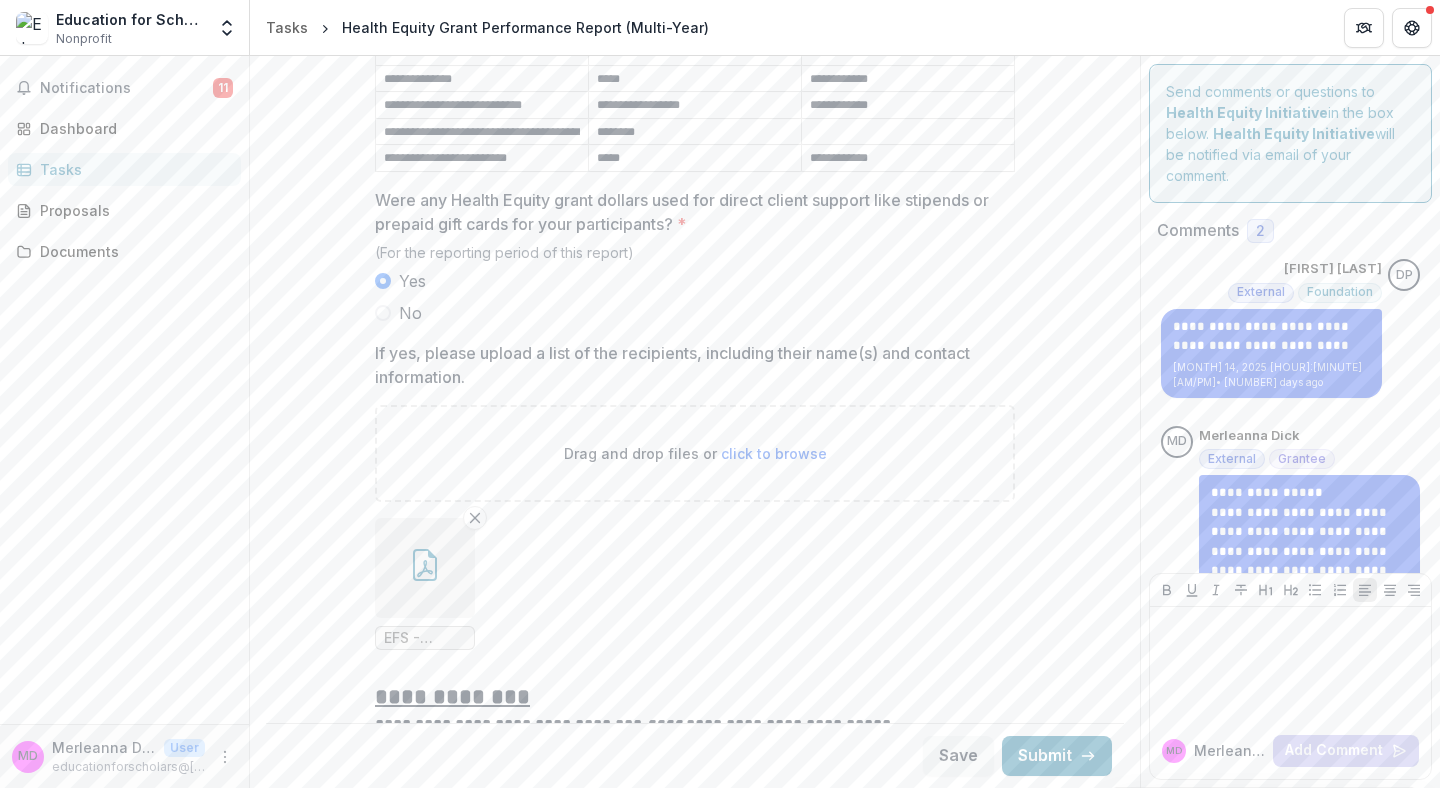 click on "click to browse" at bounding box center (774, 453) 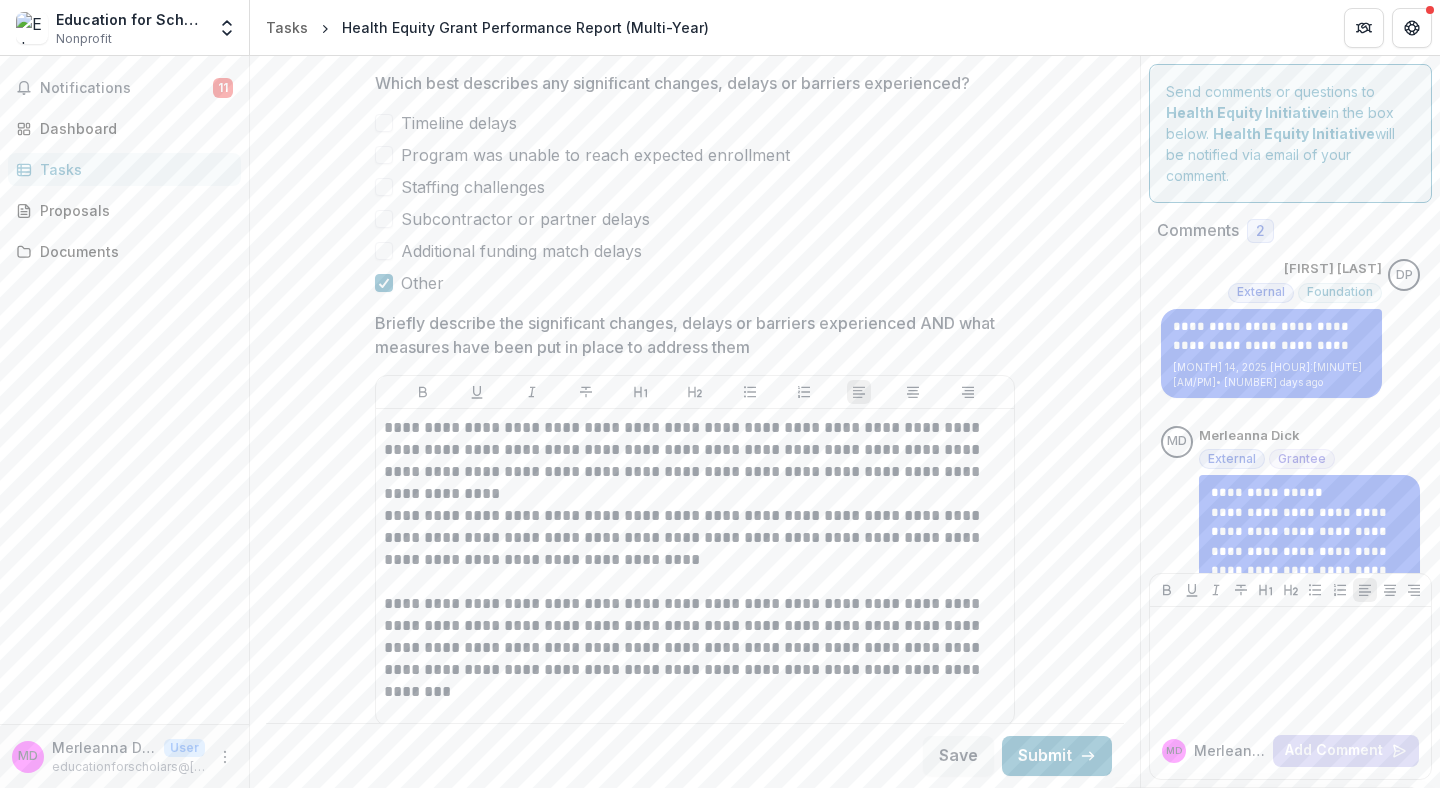 scroll, scrollTop: 5253, scrollLeft: 0, axis: vertical 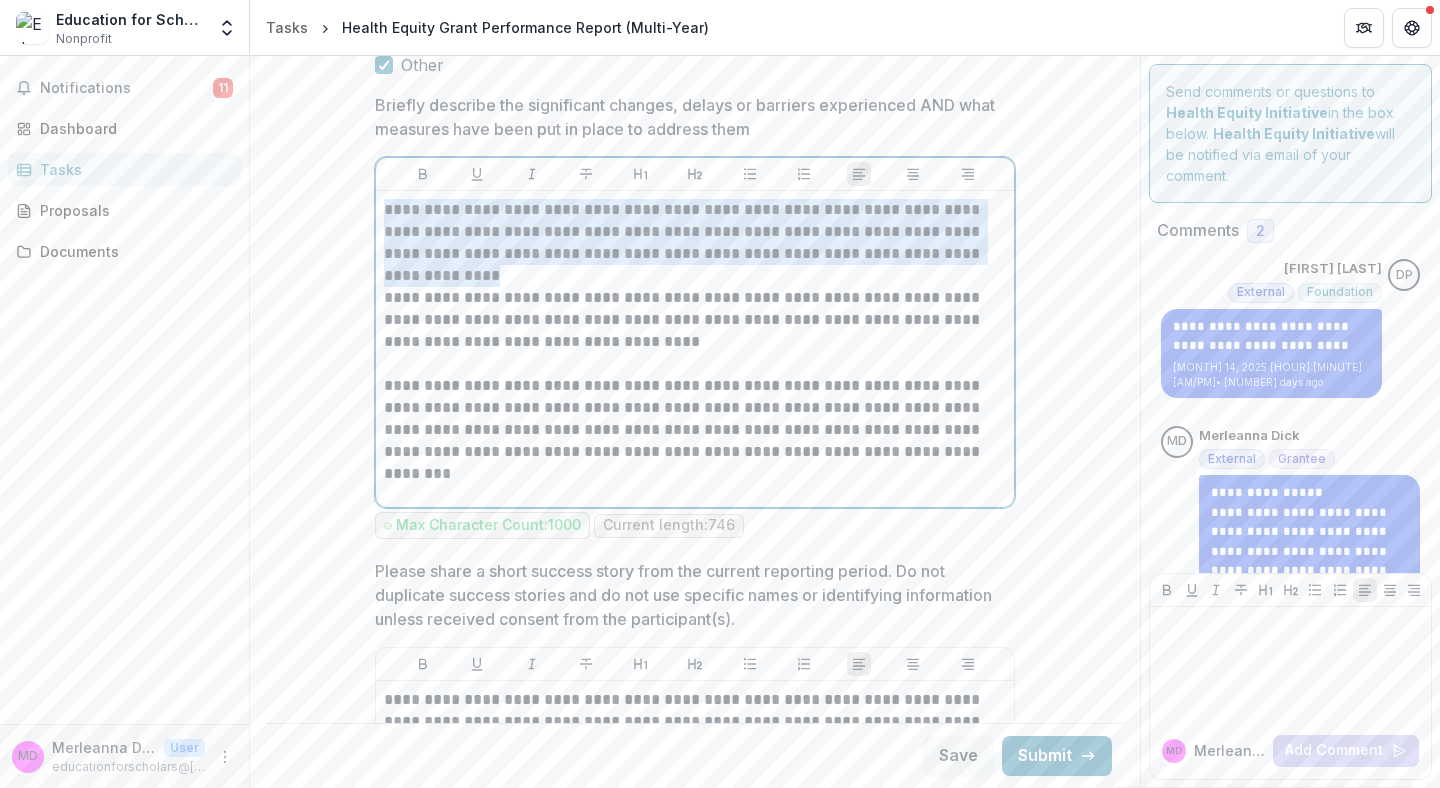 drag, startPoint x: 383, startPoint y: 186, endPoint x: 982, endPoint y: 227, distance: 600.40155 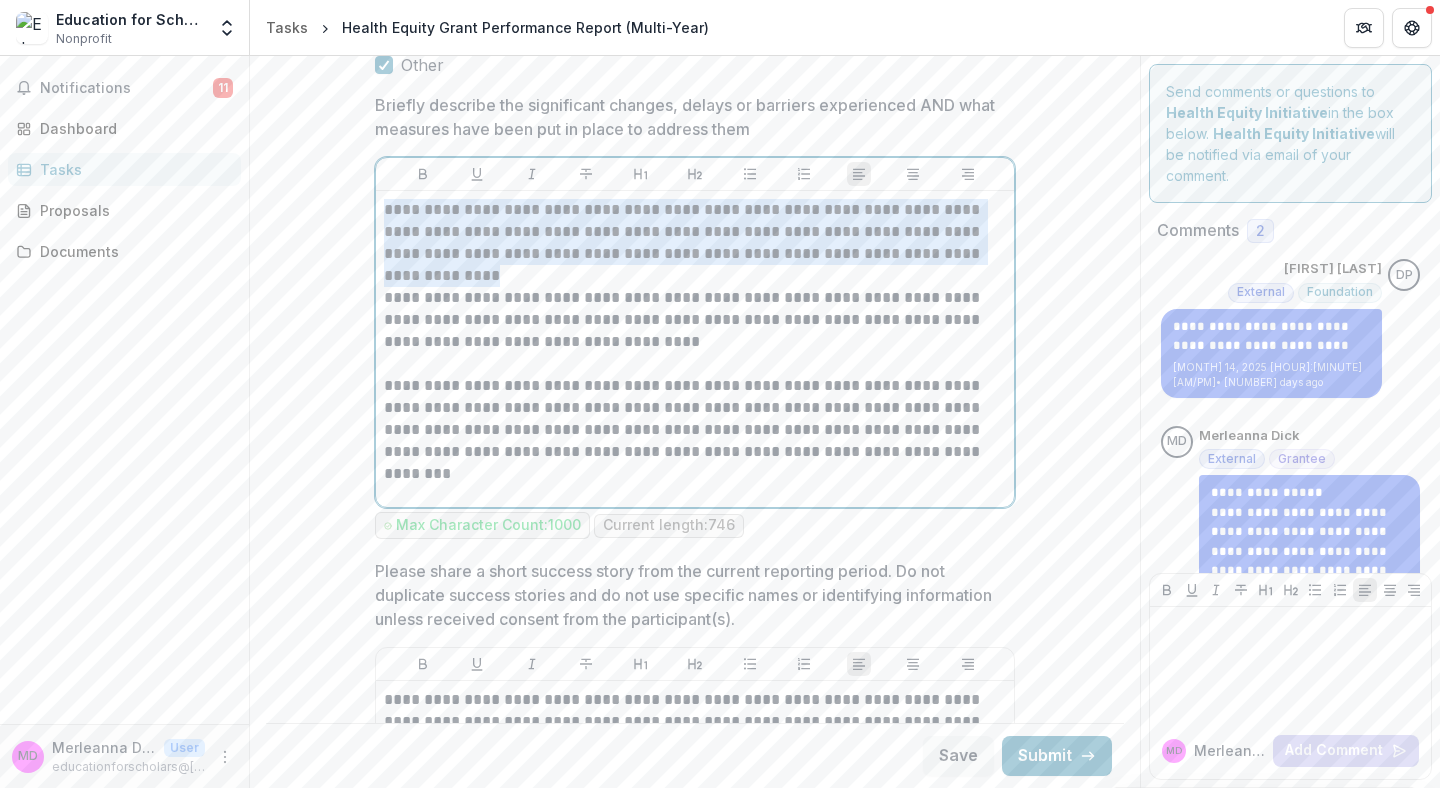 click on "**********" at bounding box center [695, 232] 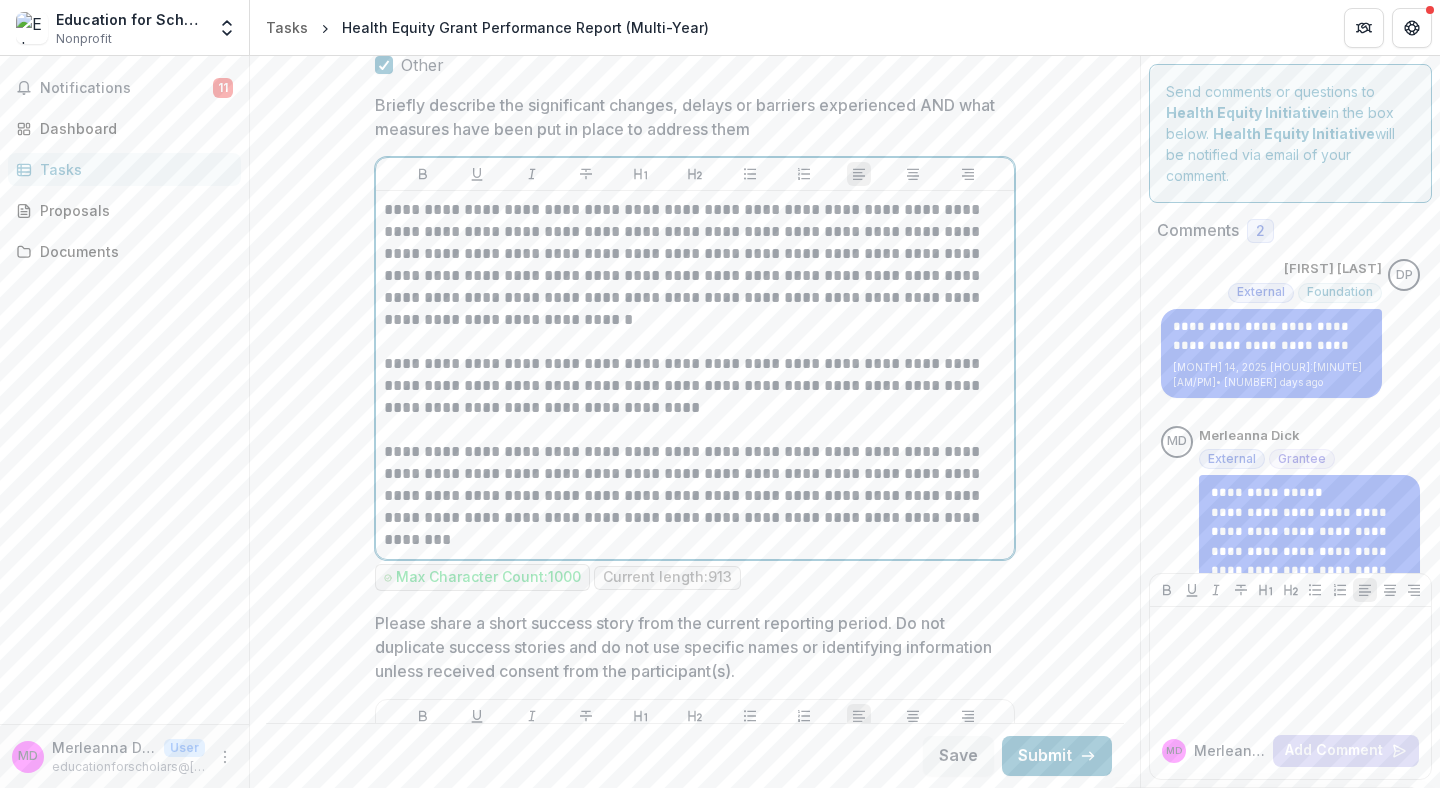 click on "**********" at bounding box center (695, 265) 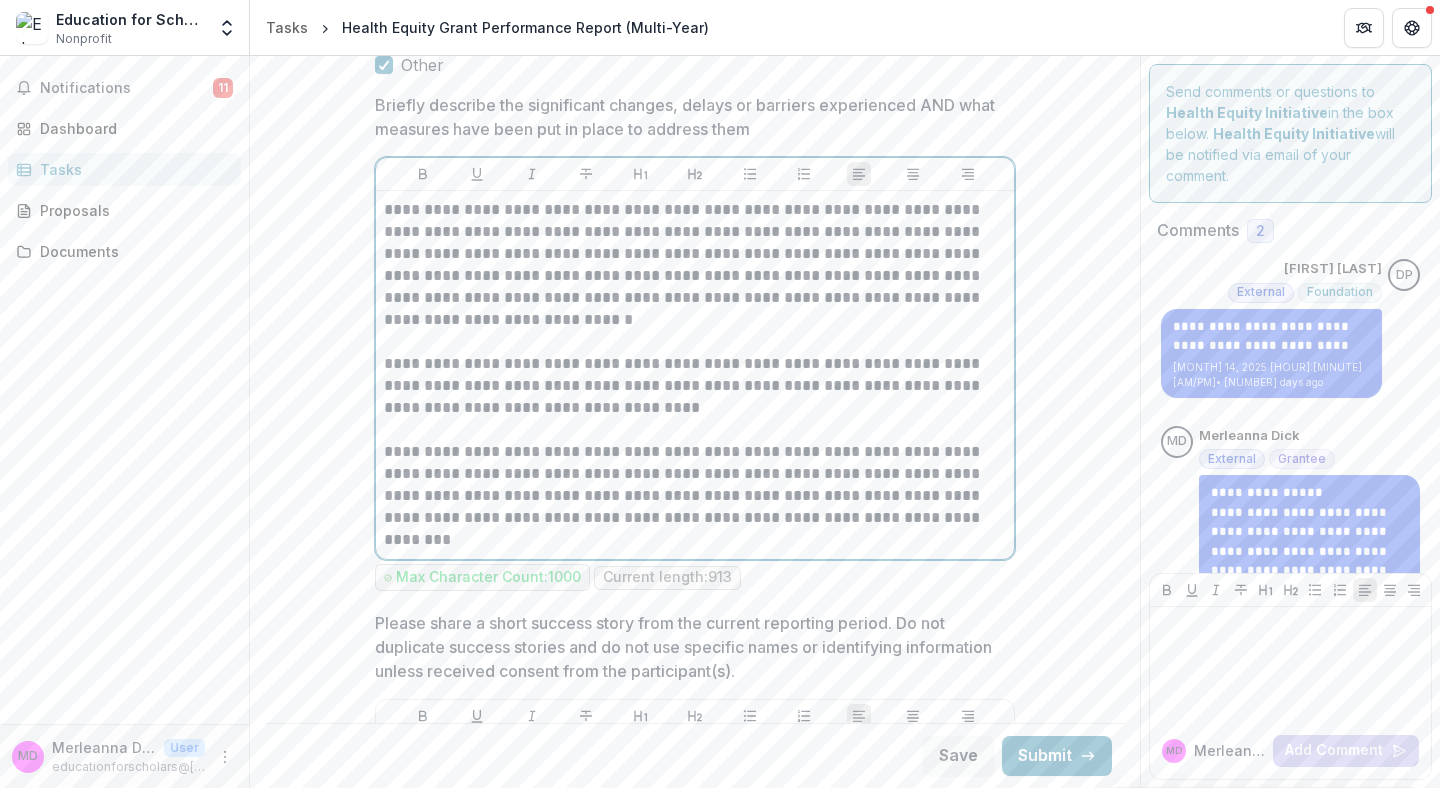 type 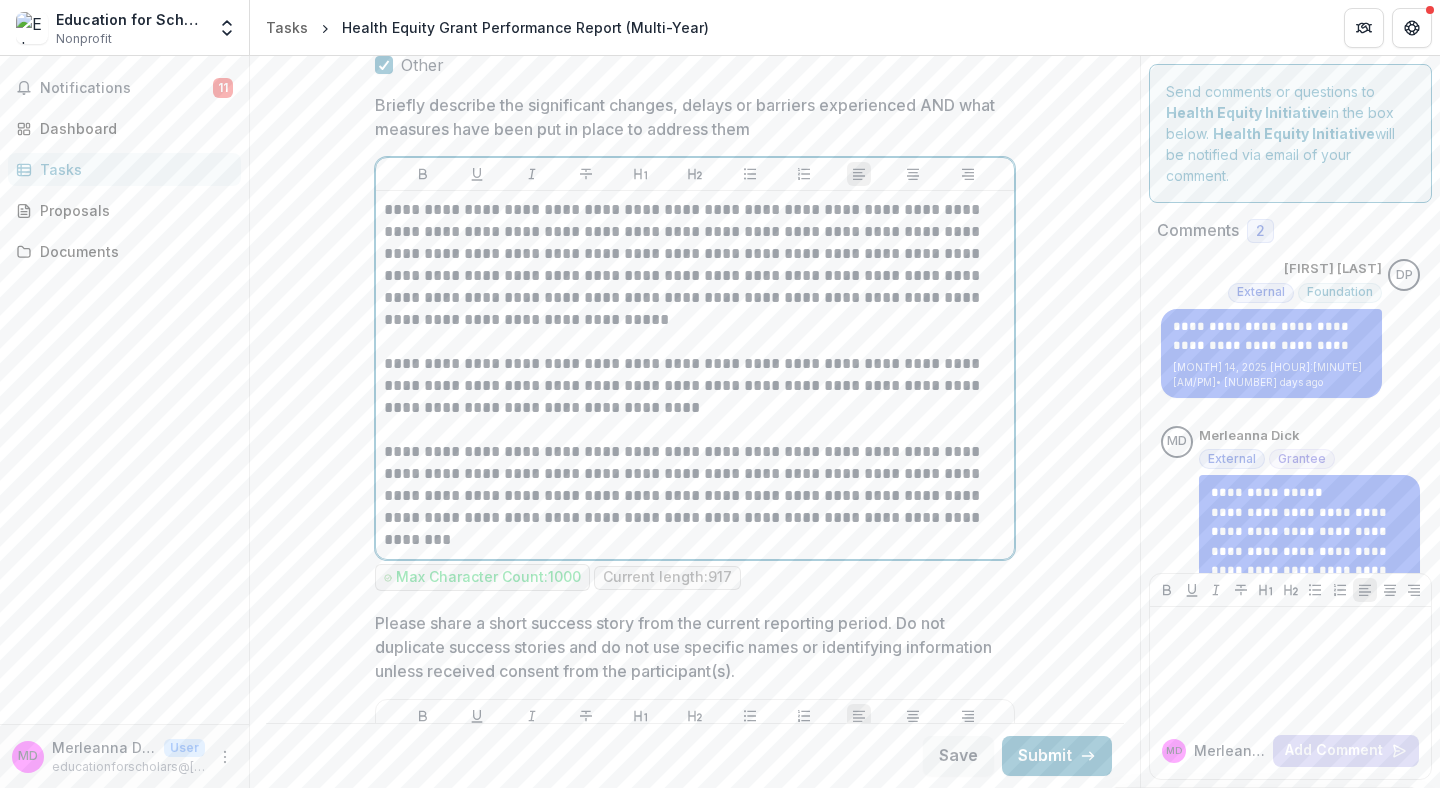 click on "**********" at bounding box center [695, 265] 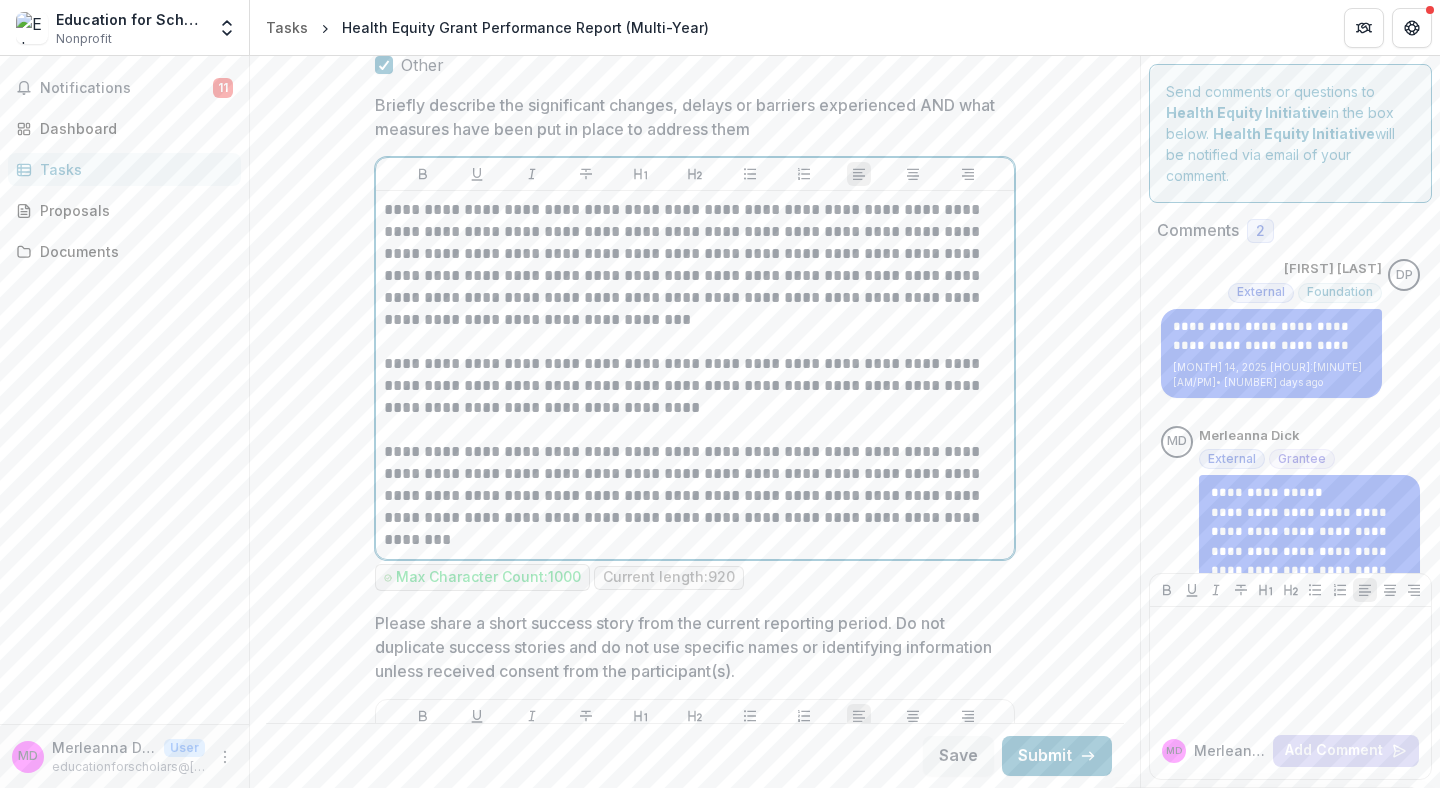 click on "**********" at bounding box center [695, 265] 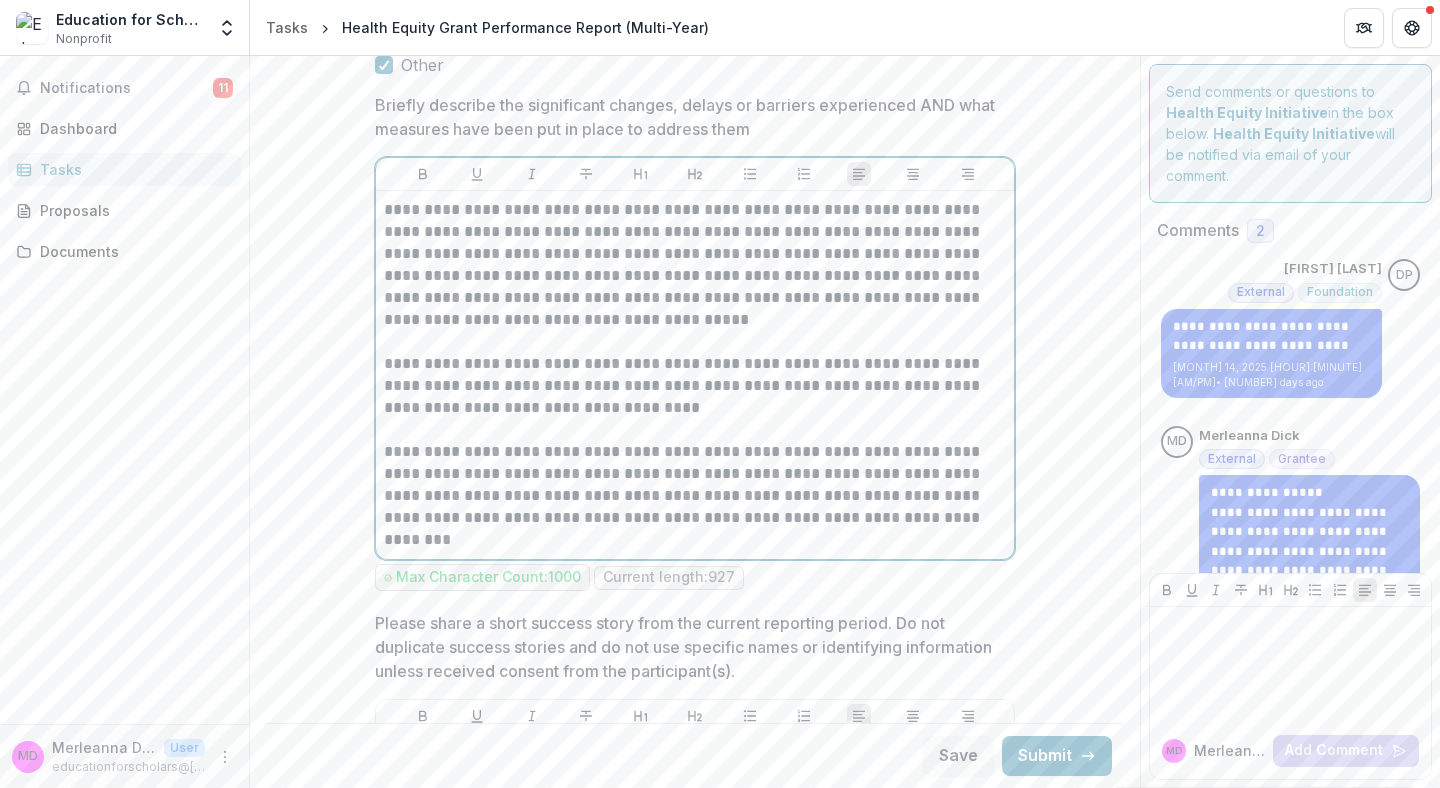 click on "**********" at bounding box center (695, 265) 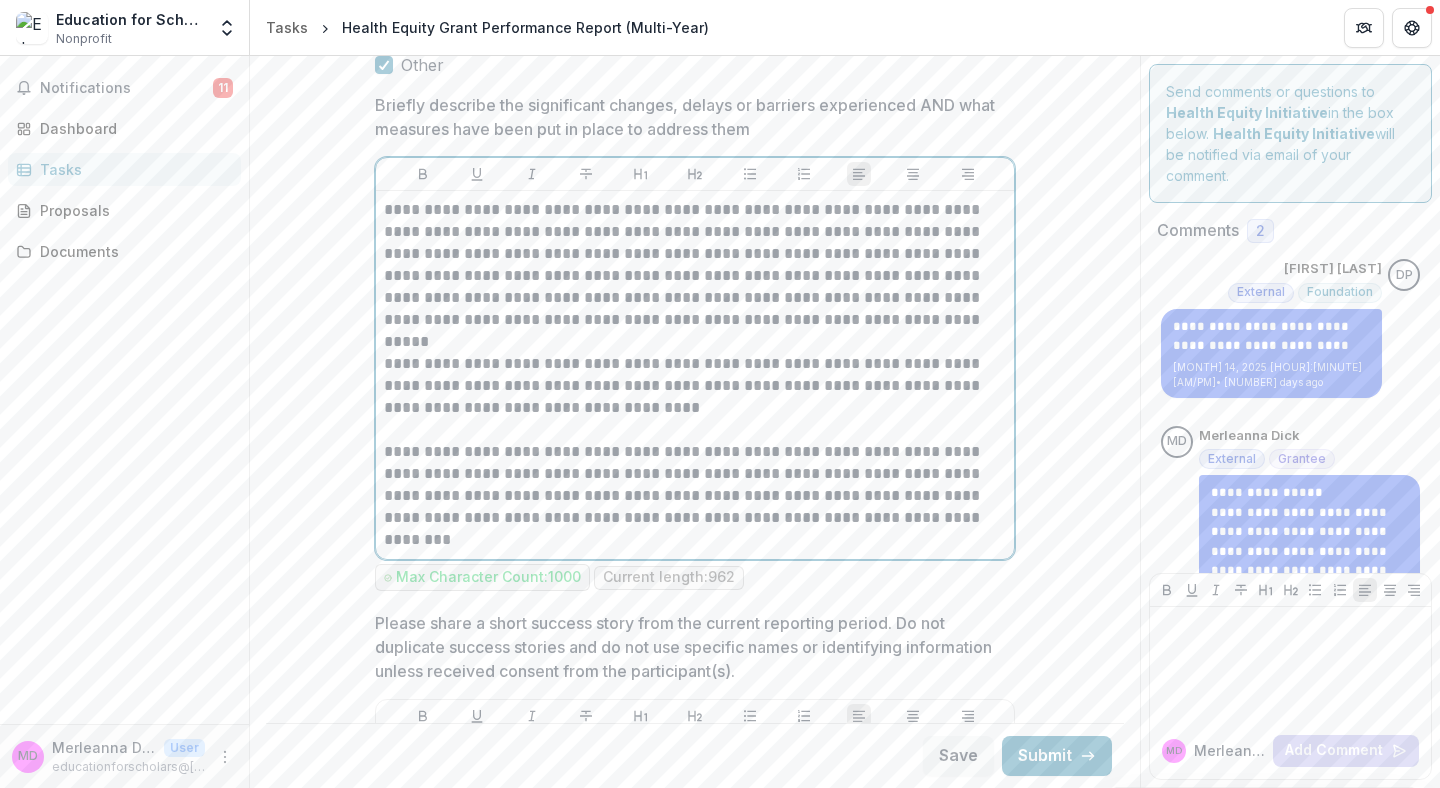 click on "**********" at bounding box center [695, 265] 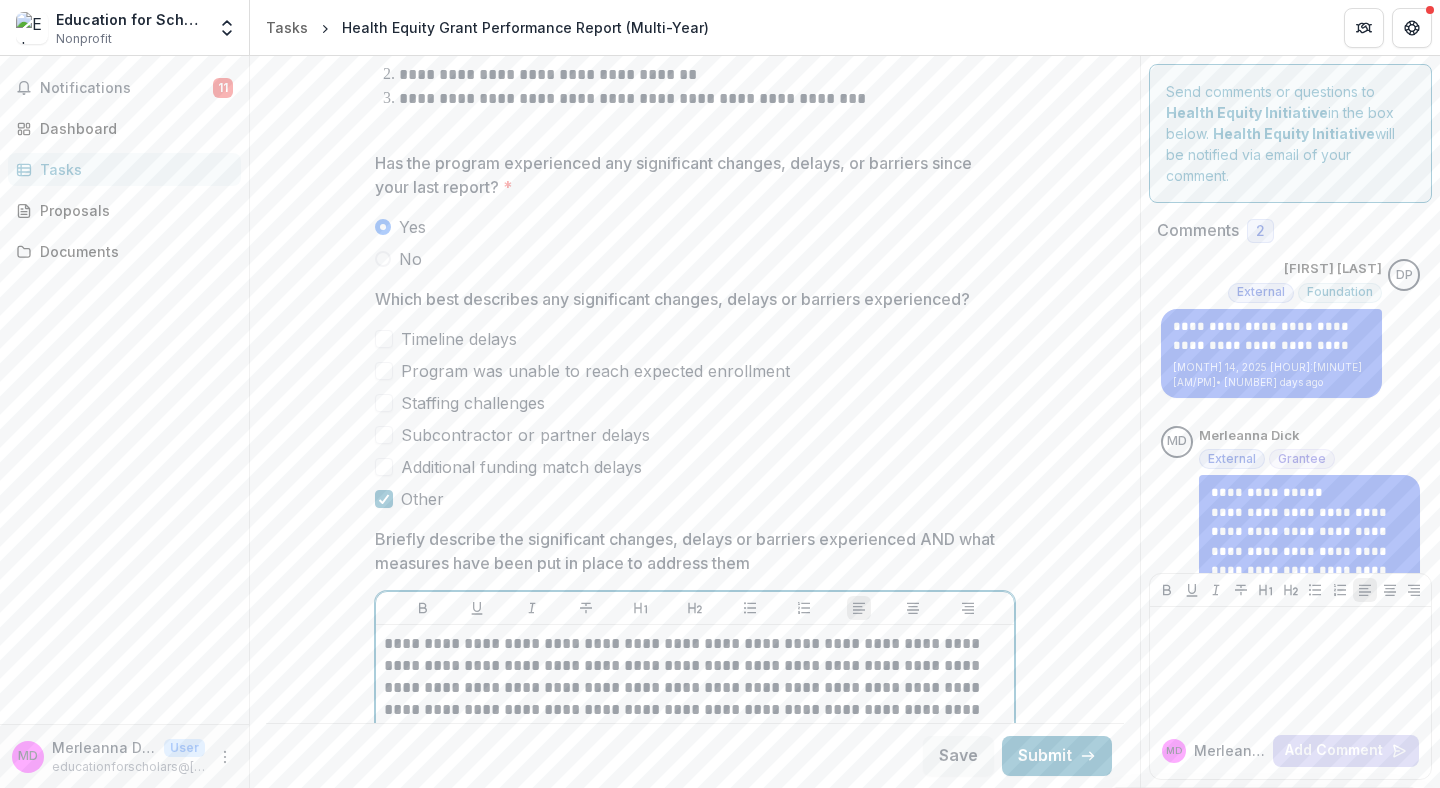 scroll, scrollTop: 5044, scrollLeft: 0, axis: vertical 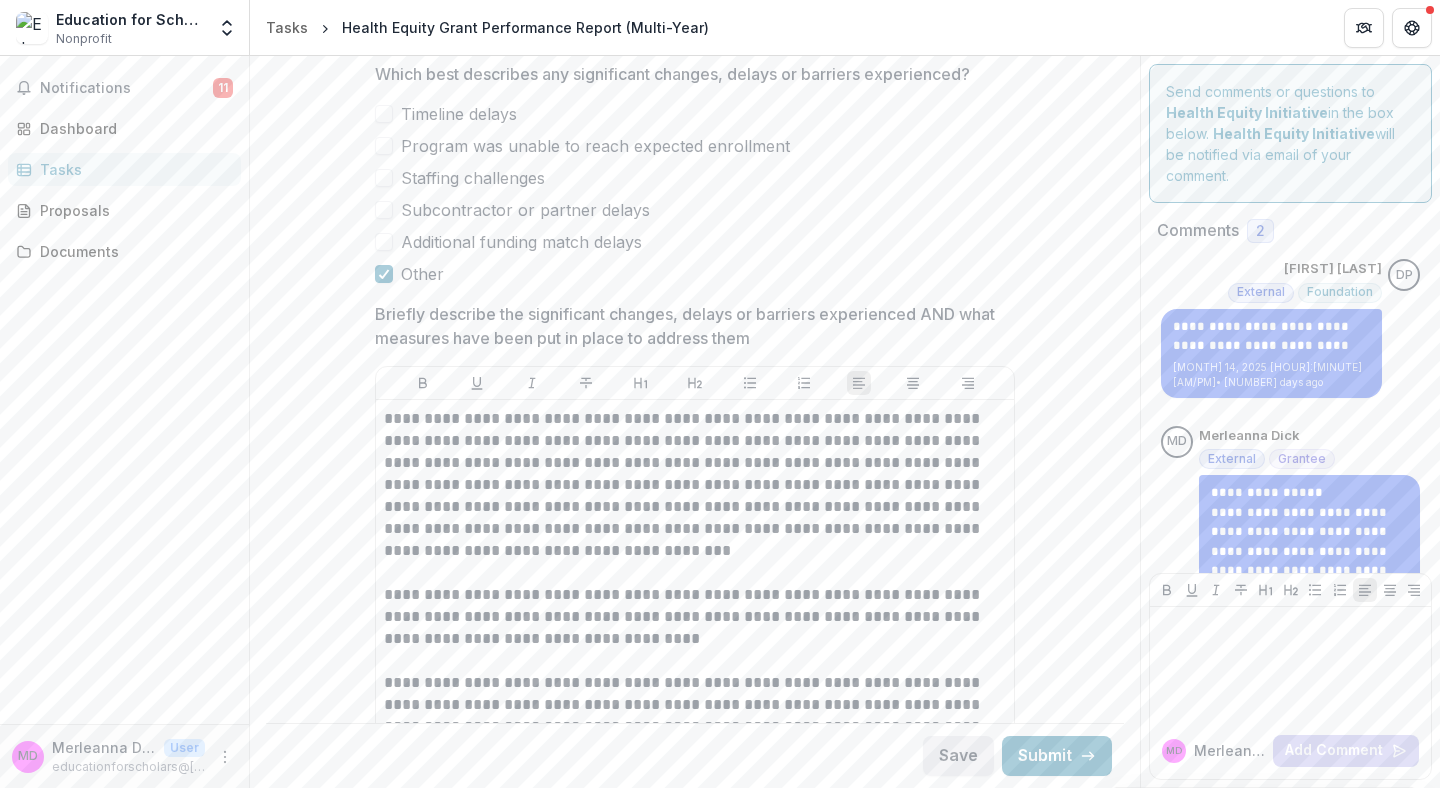 click on "Save" at bounding box center [958, 756] 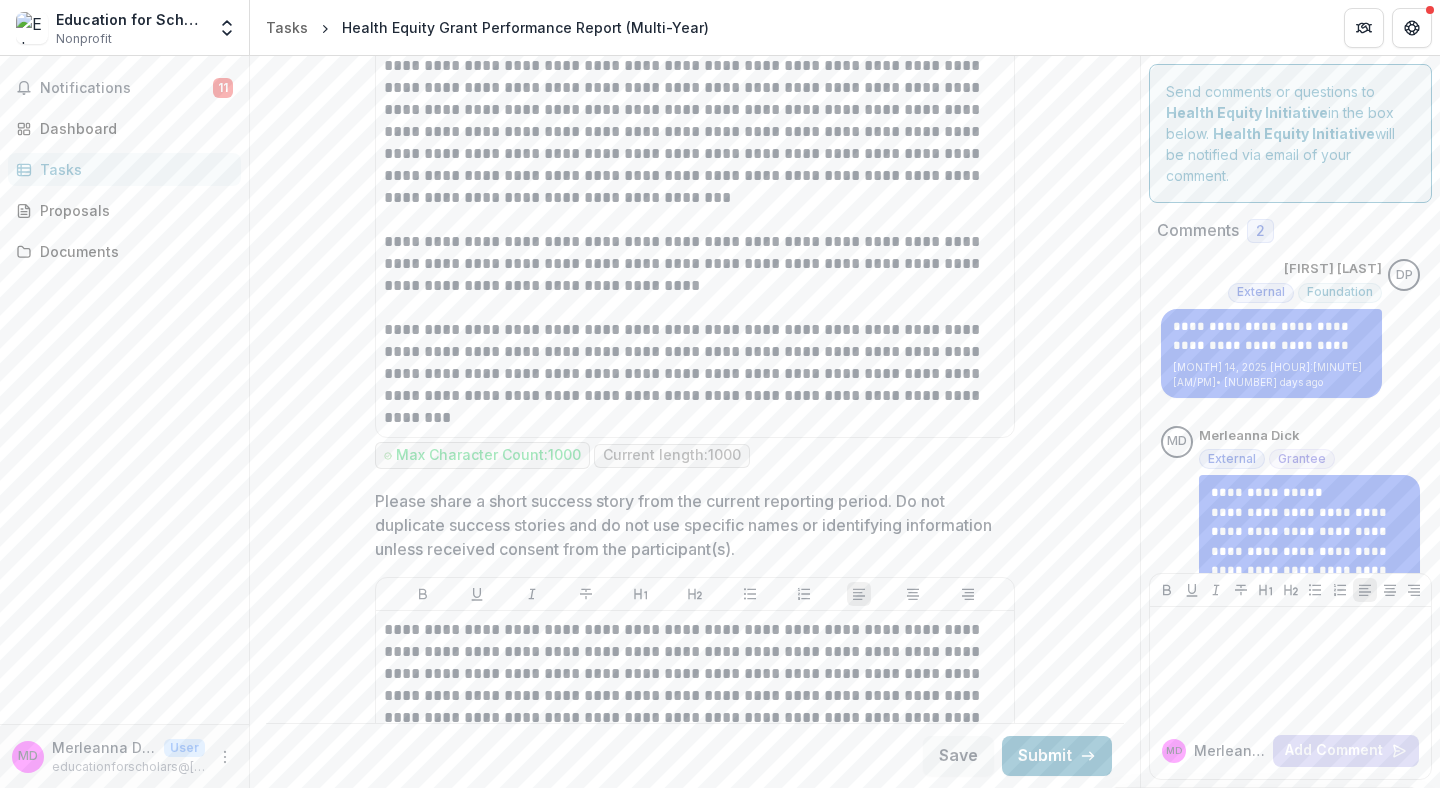 scroll, scrollTop: 5400, scrollLeft: 0, axis: vertical 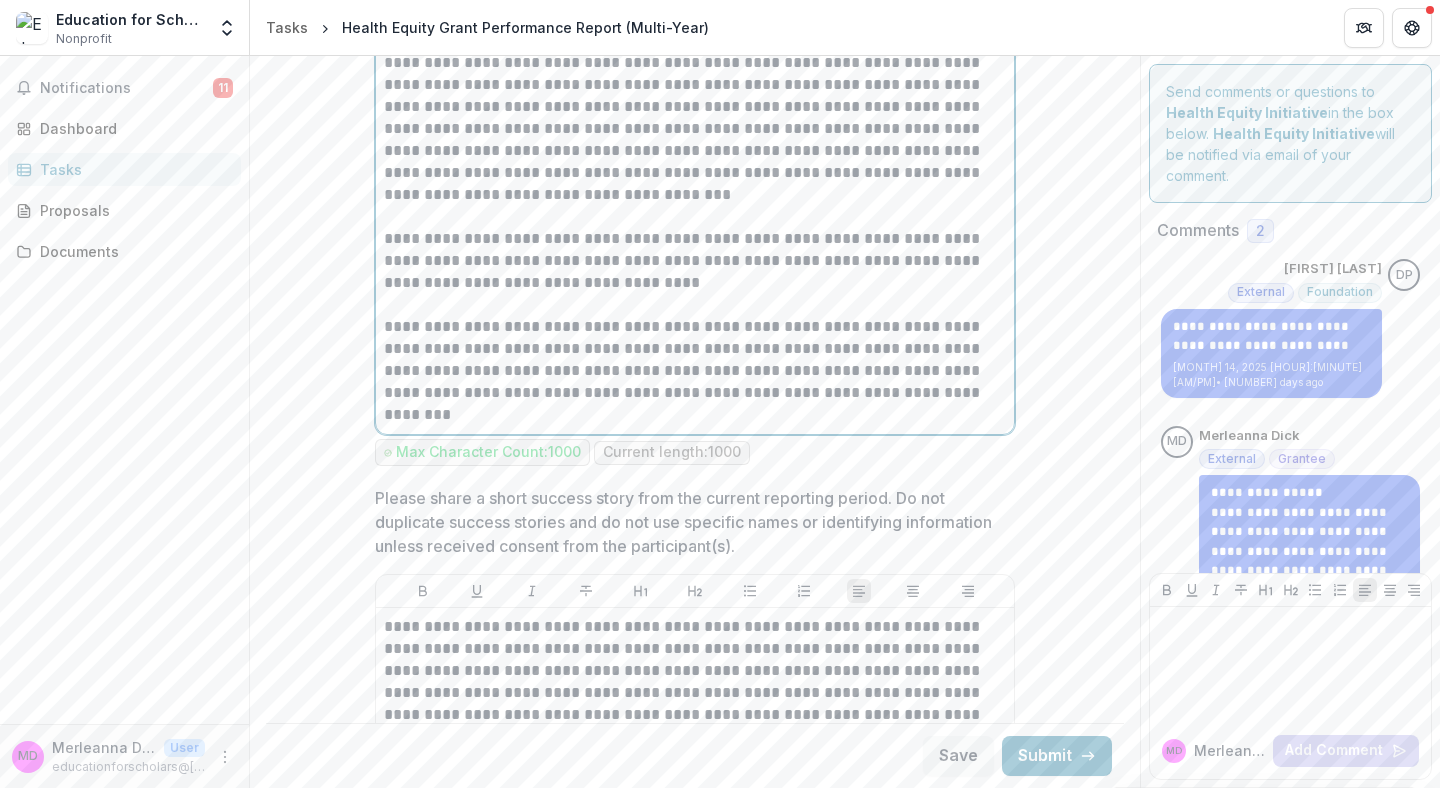 click on "**********" at bounding box center [695, 261] 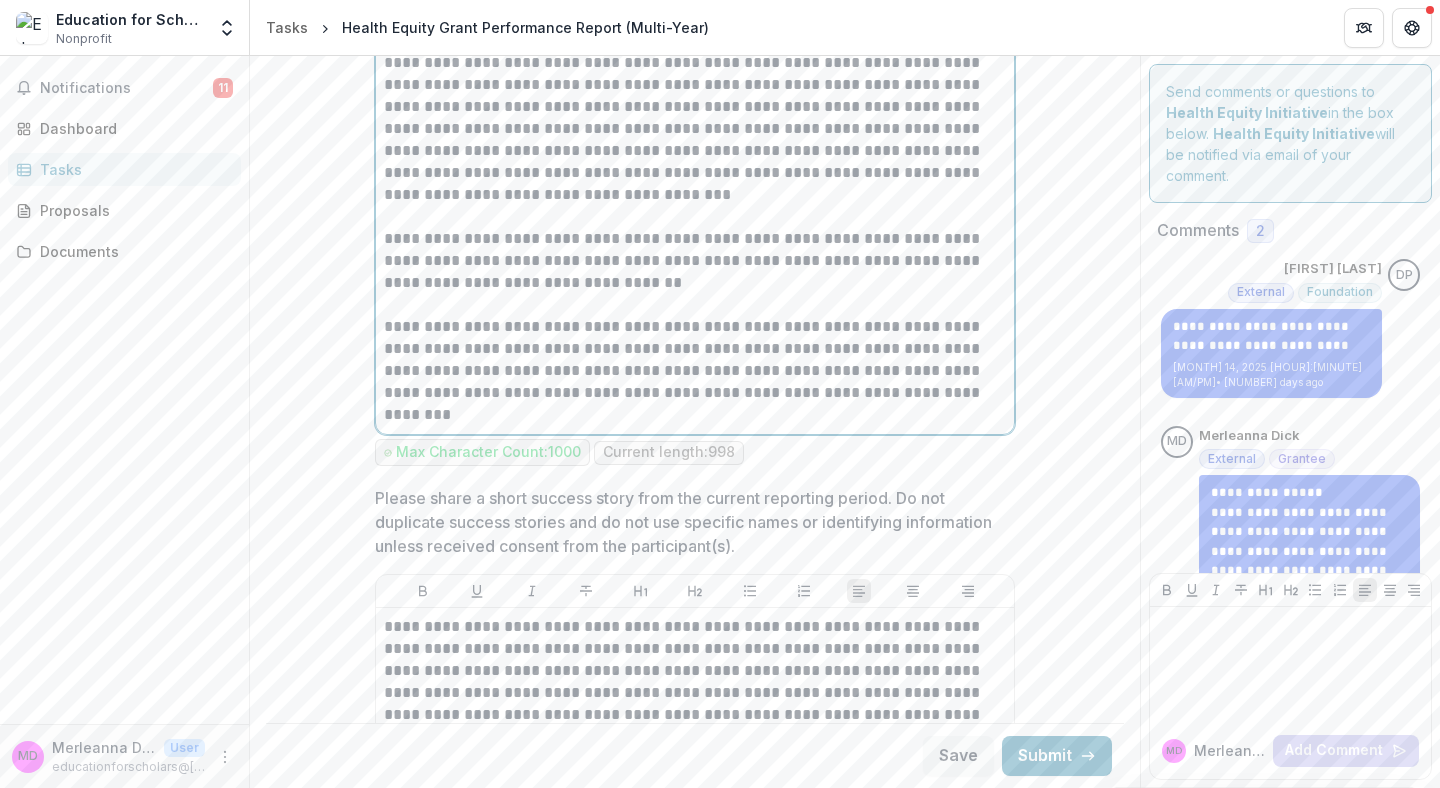 click on "**********" at bounding box center (695, 261) 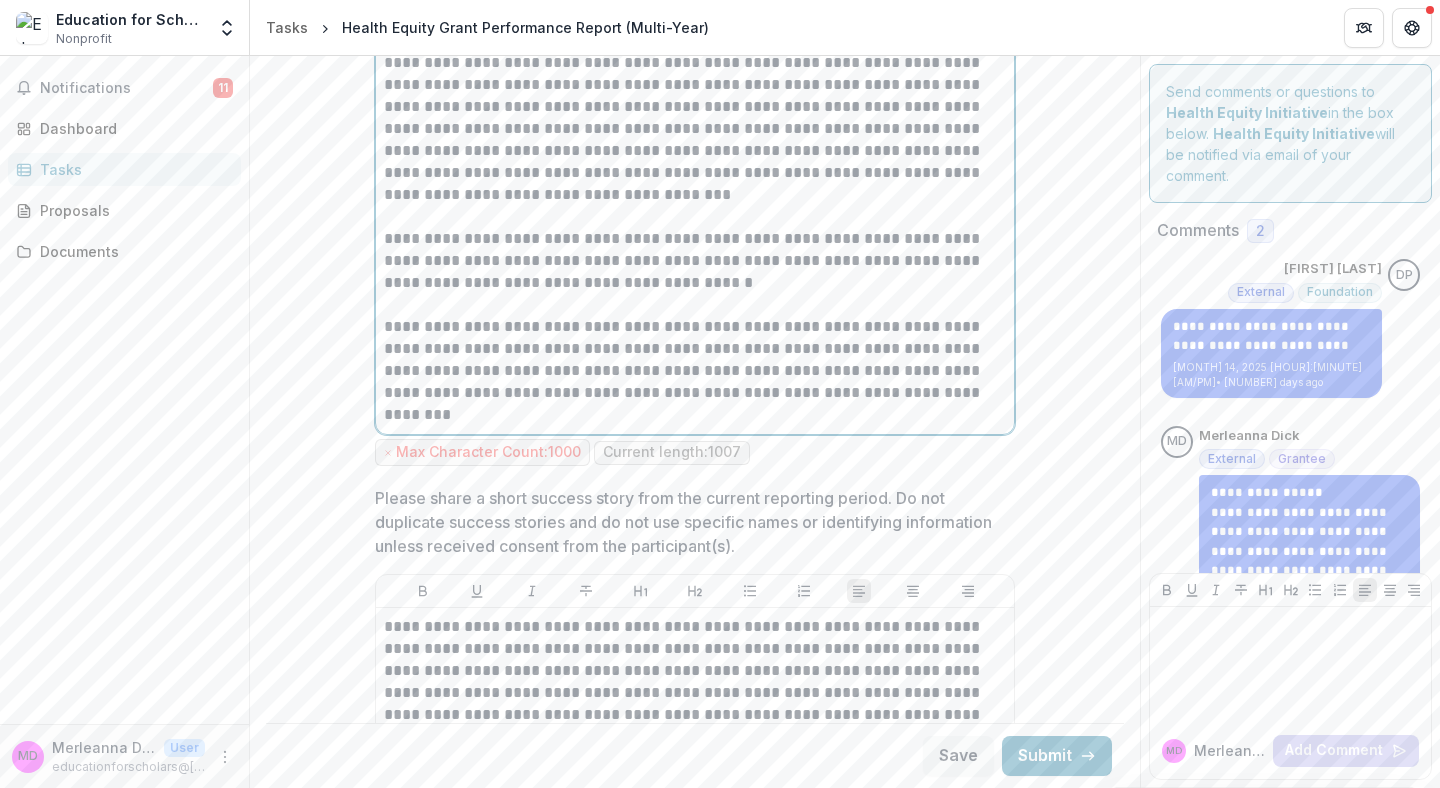 click on "**********" at bounding box center (695, 261) 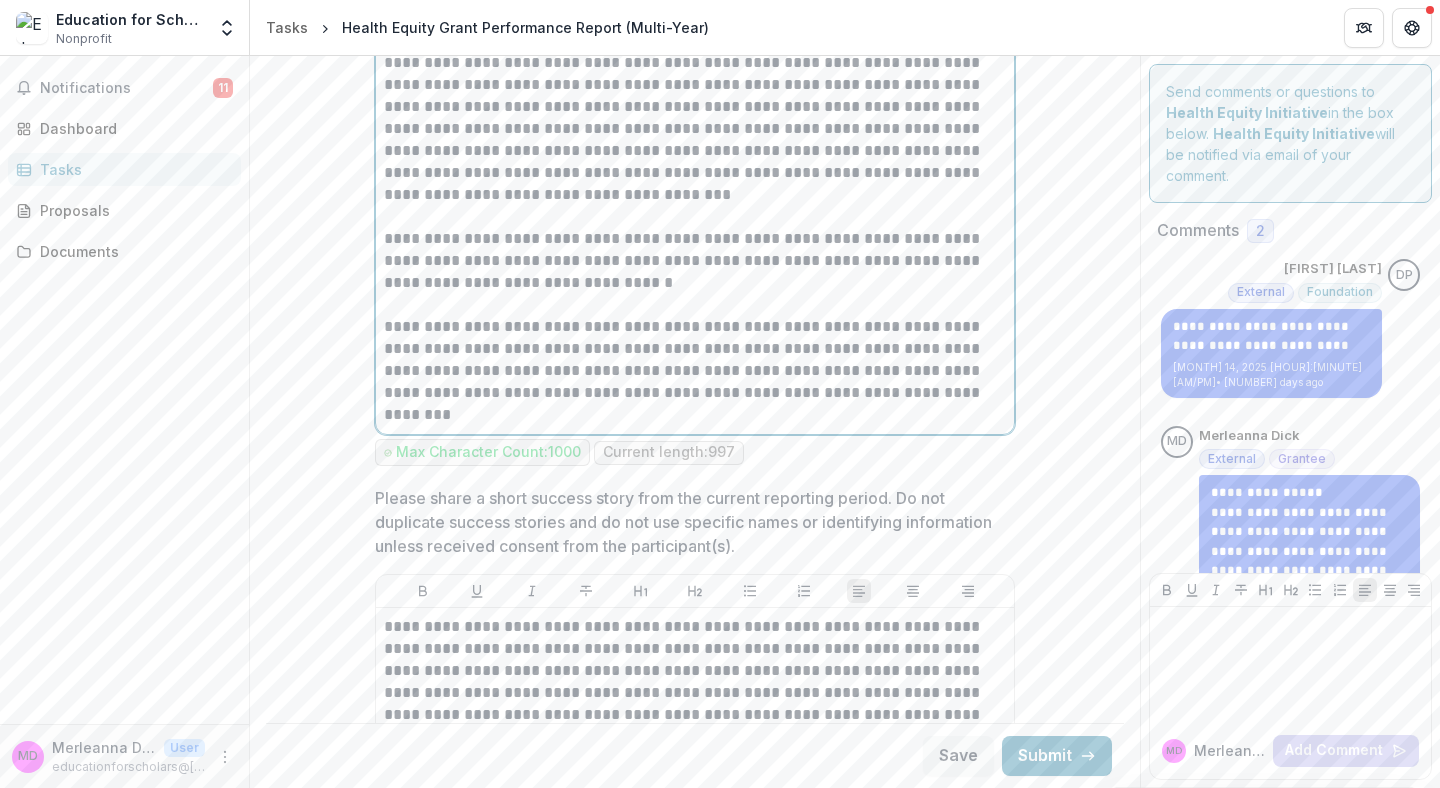 click on "**********" at bounding box center [695, 261] 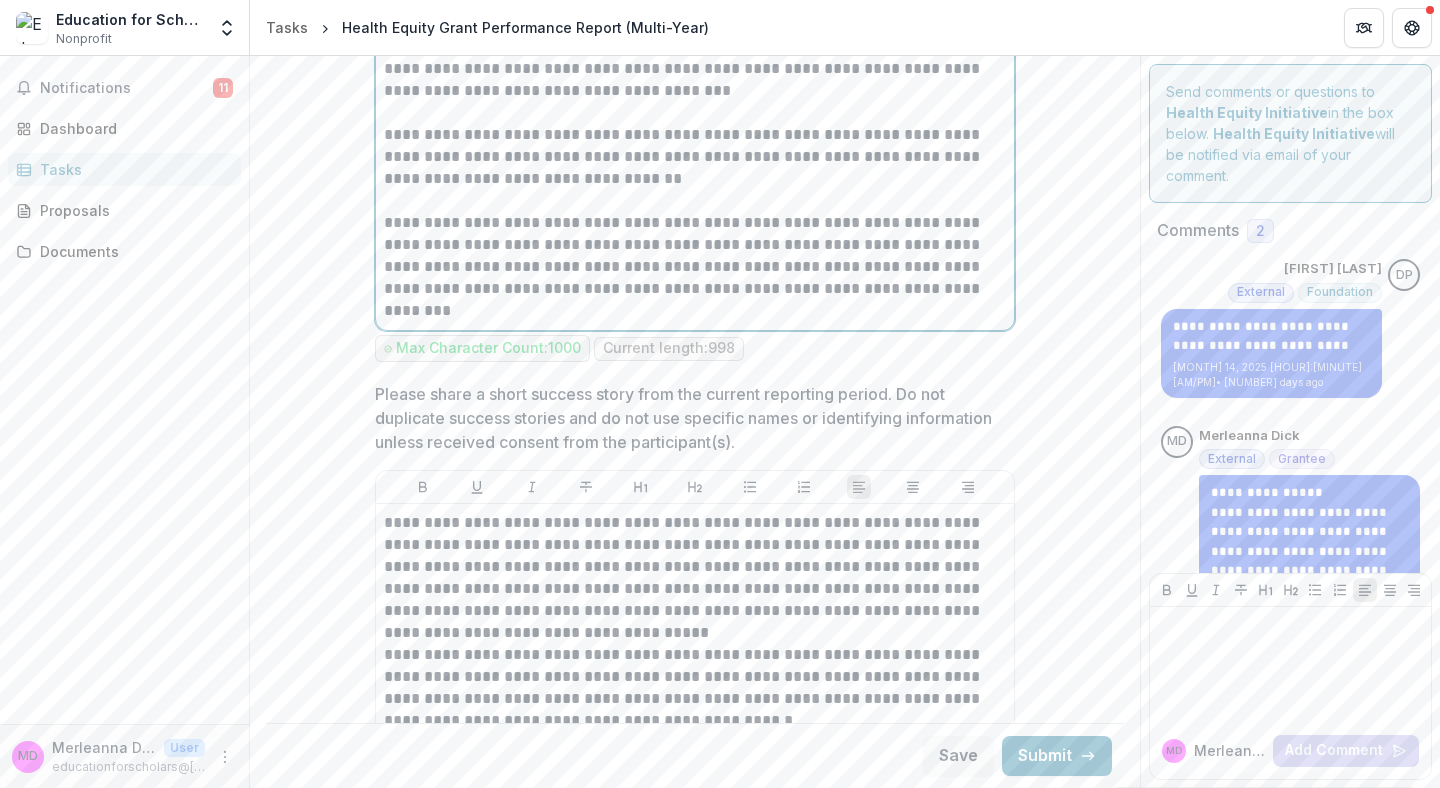 scroll, scrollTop: 5513, scrollLeft: 0, axis: vertical 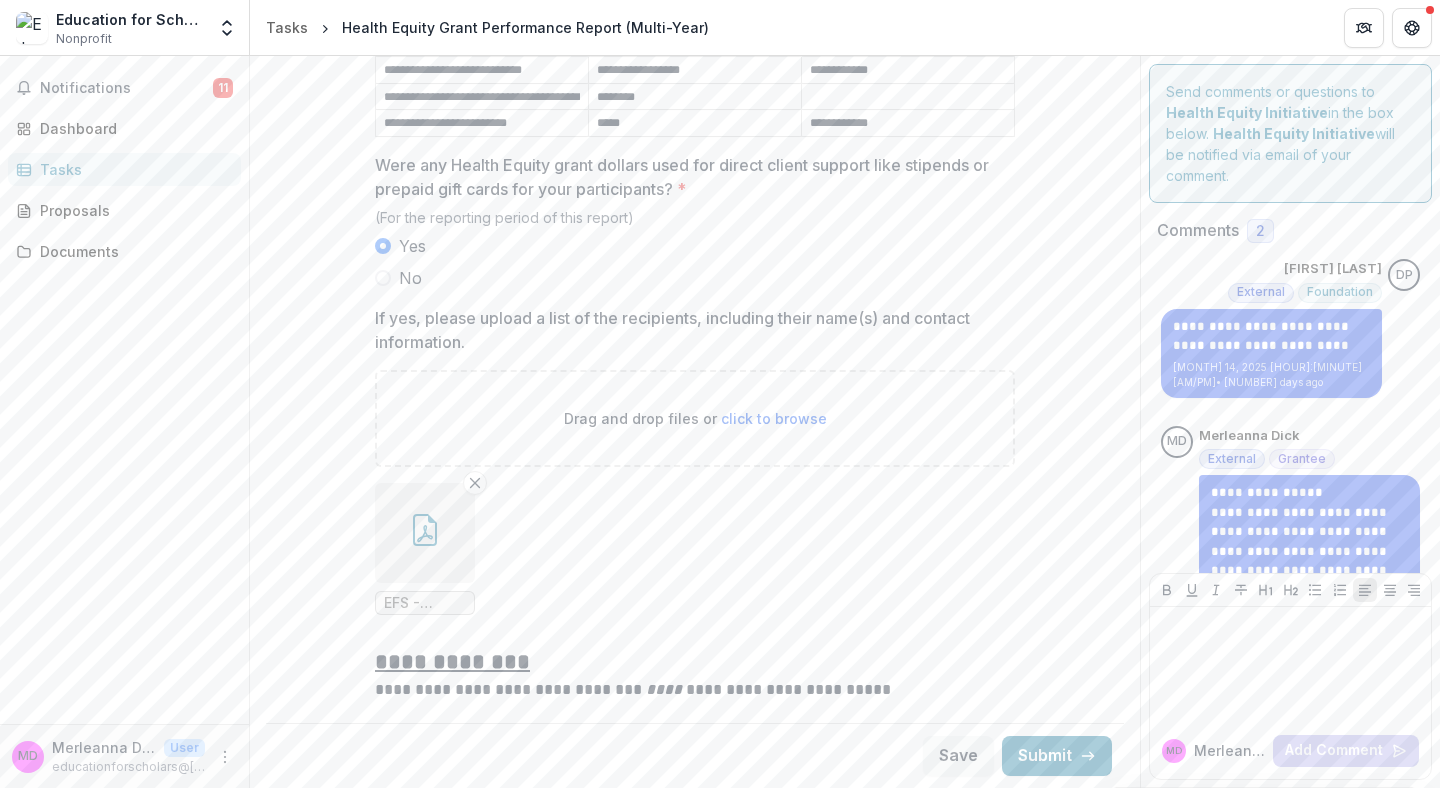 click on "click to browse" at bounding box center [774, 418] 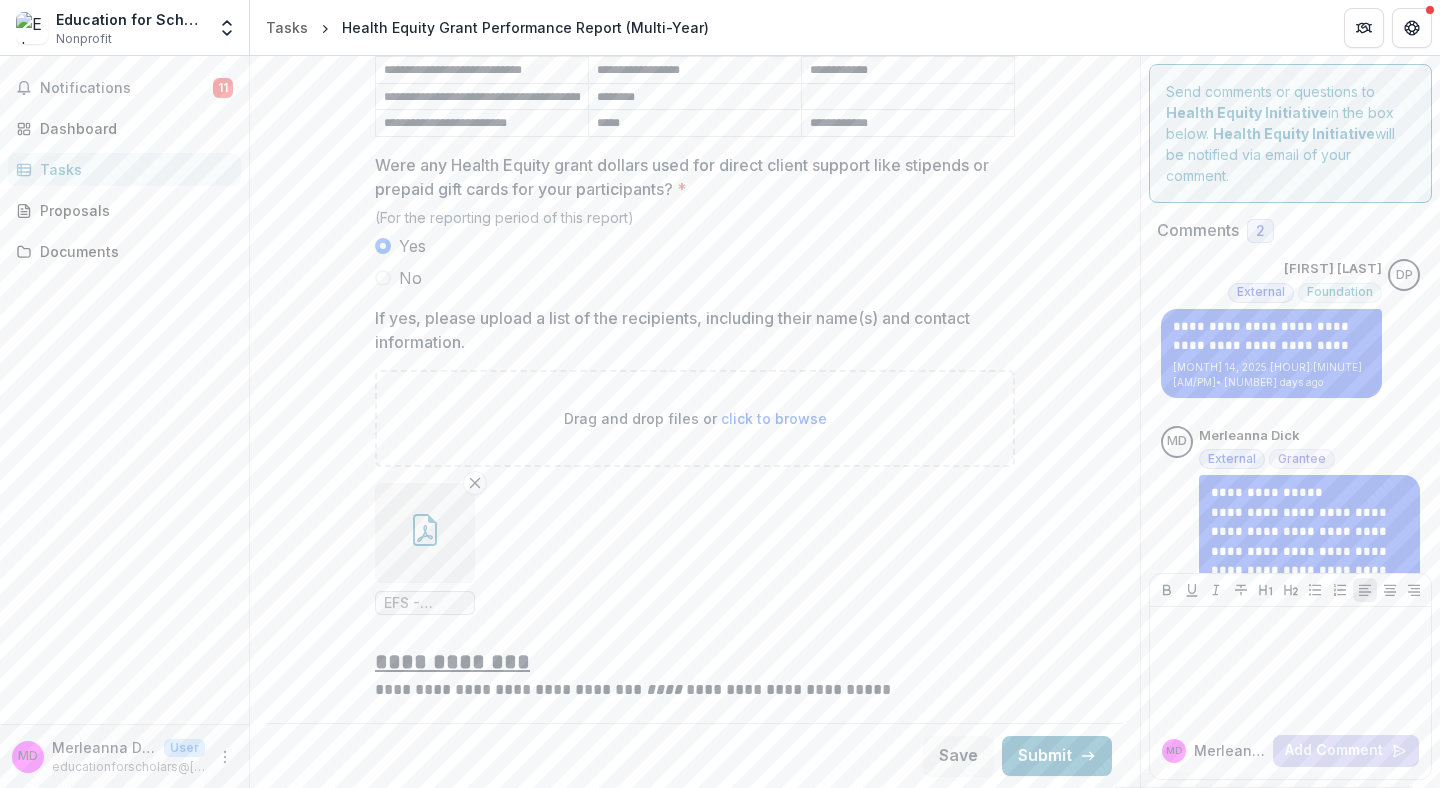 type on "**********" 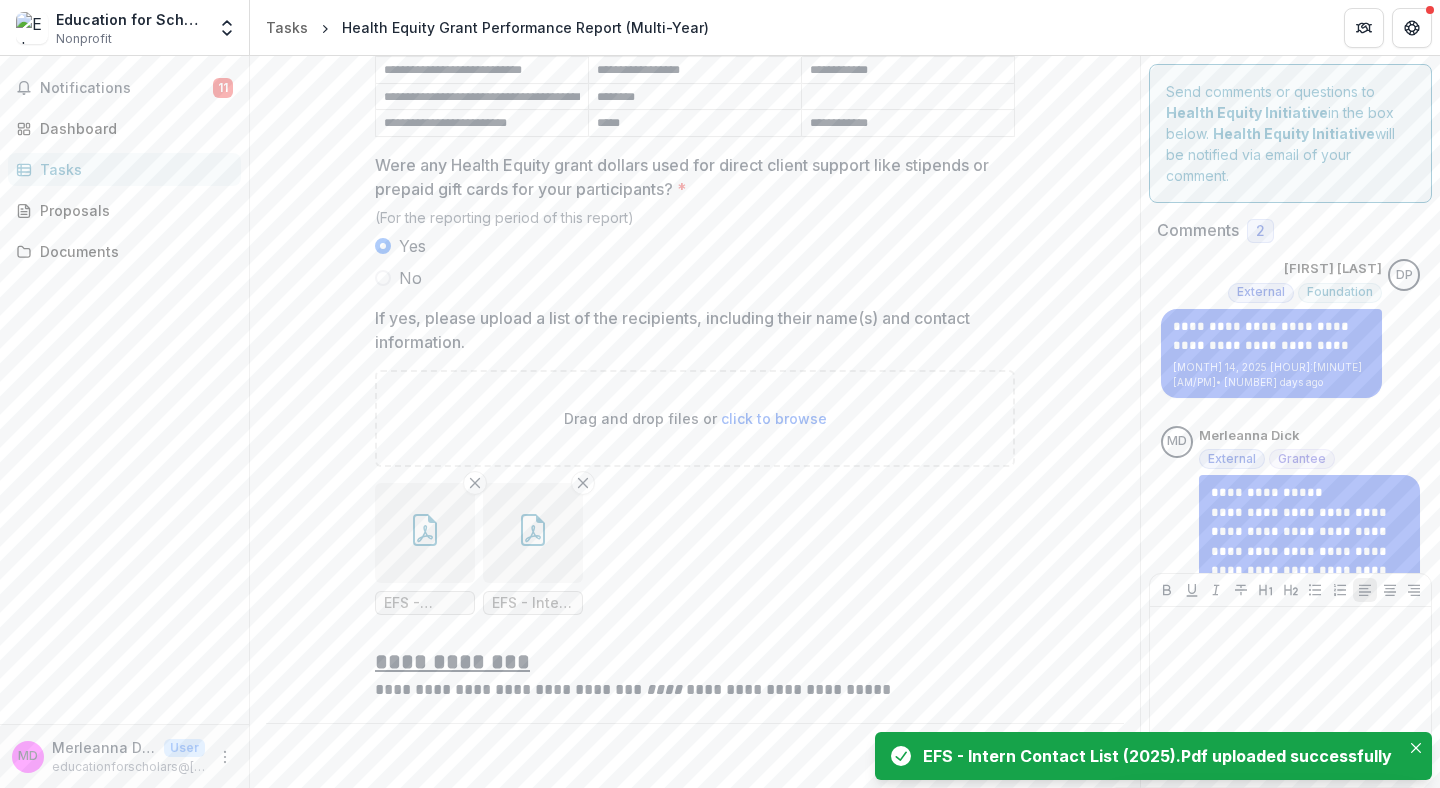 click at bounding box center (533, 533) 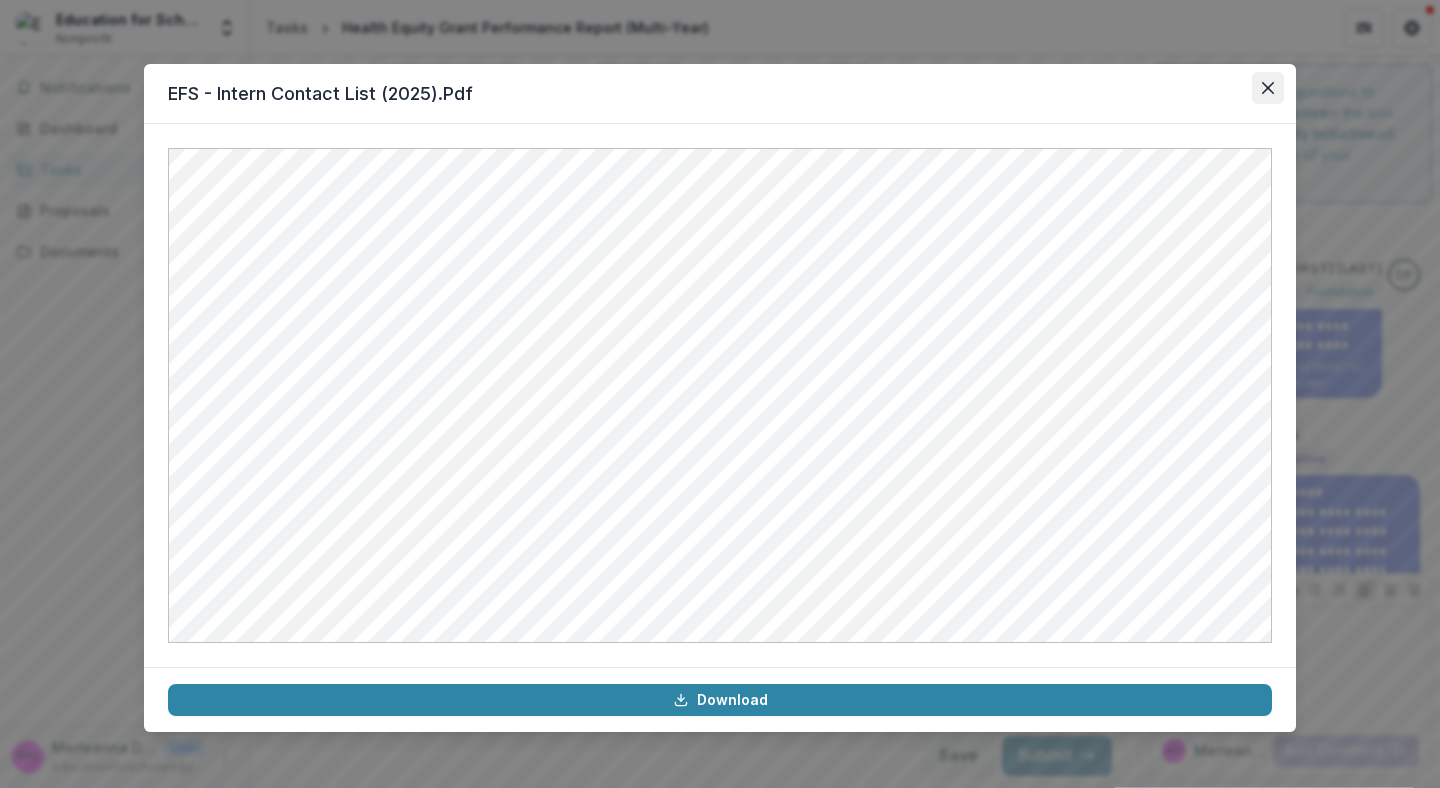 click 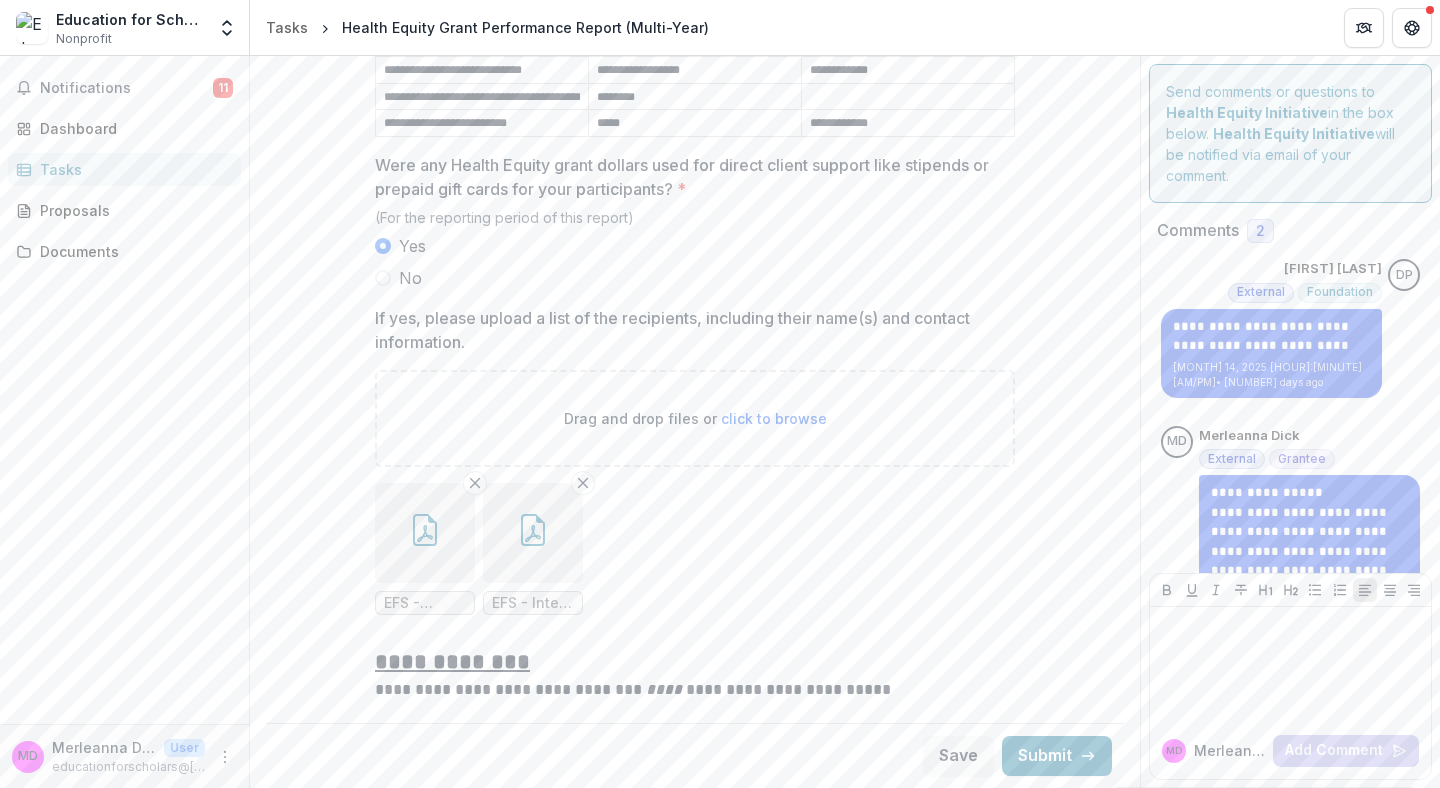 click at bounding box center (425, 533) 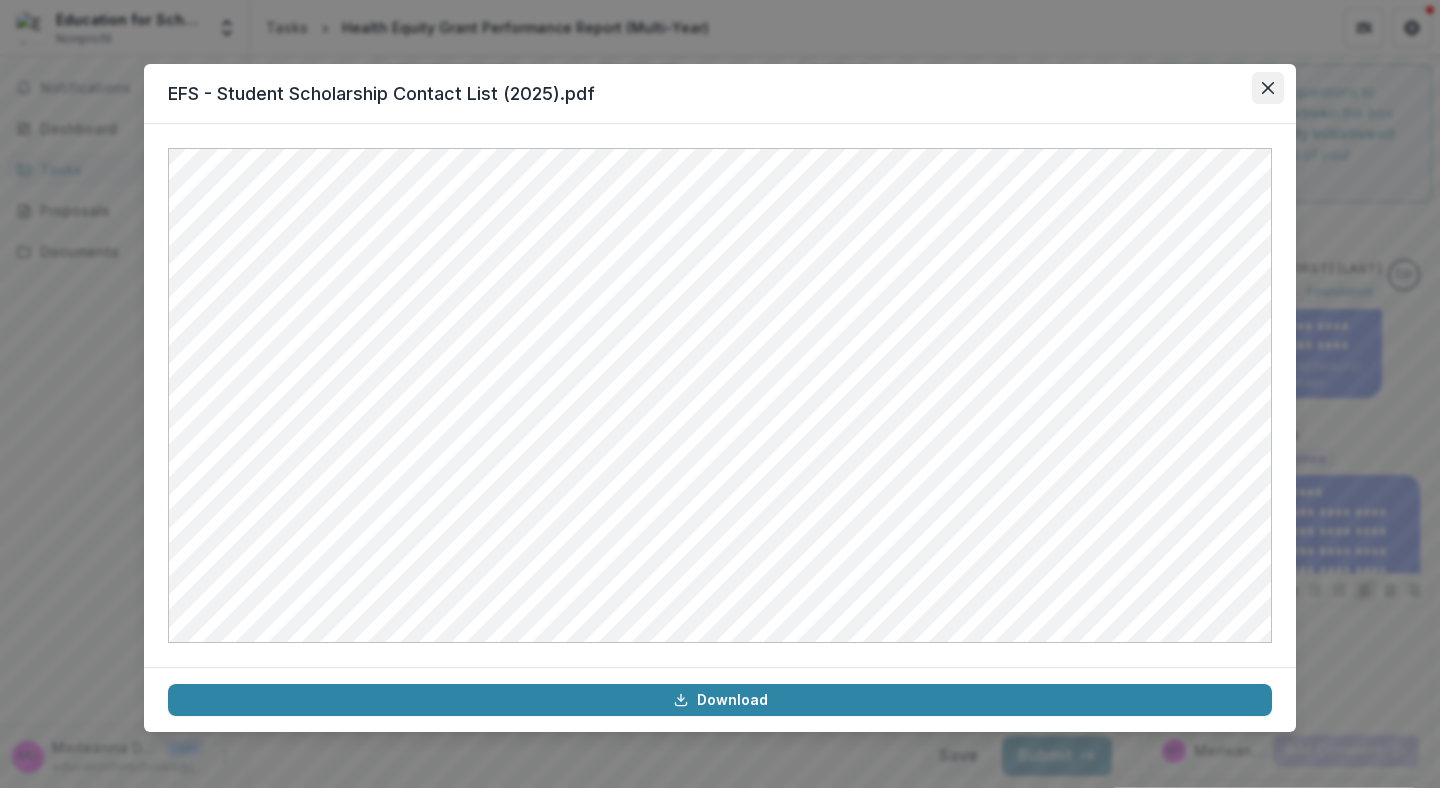 click at bounding box center [1268, 88] 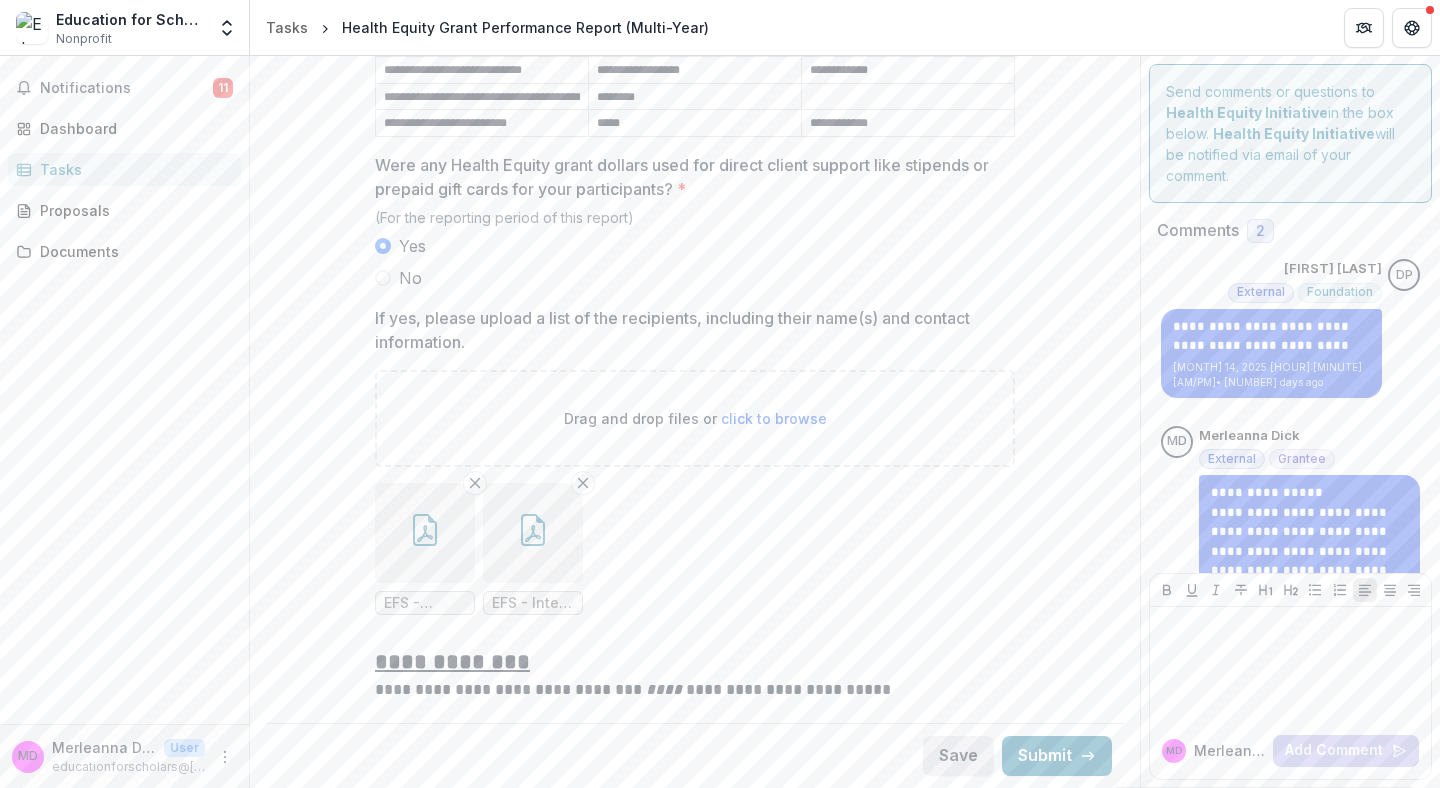 click on "Save" at bounding box center [958, 756] 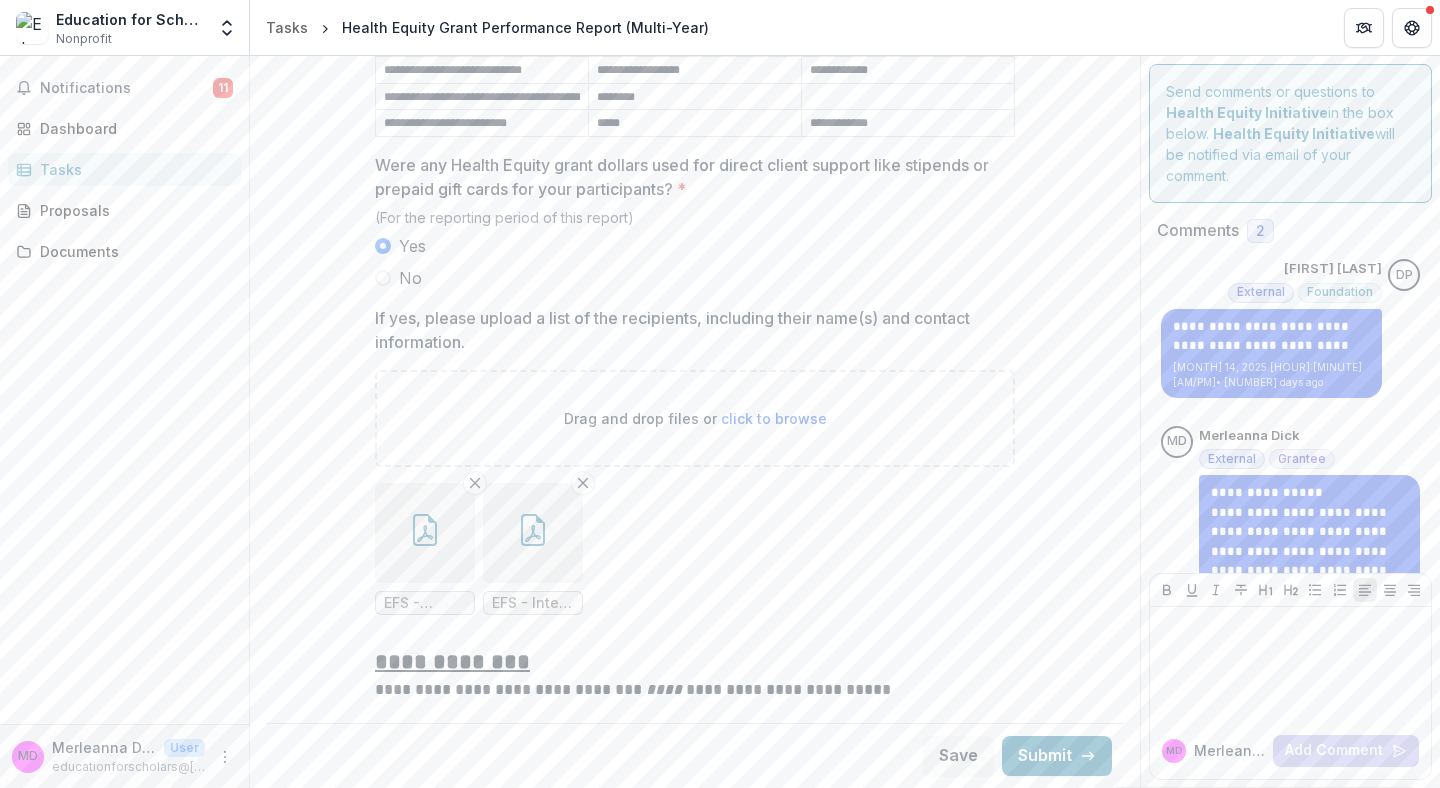 click at bounding box center (425, 533) 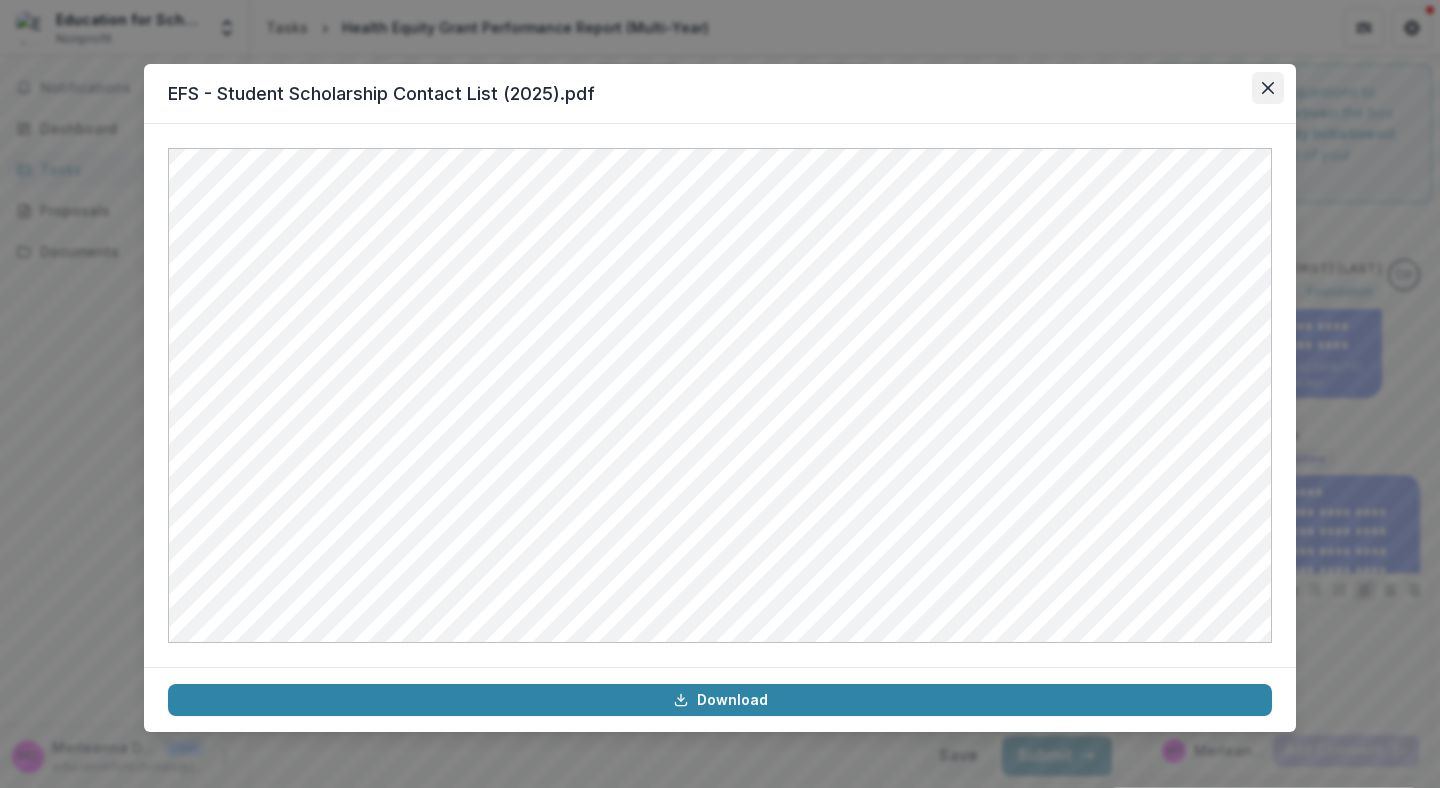 click 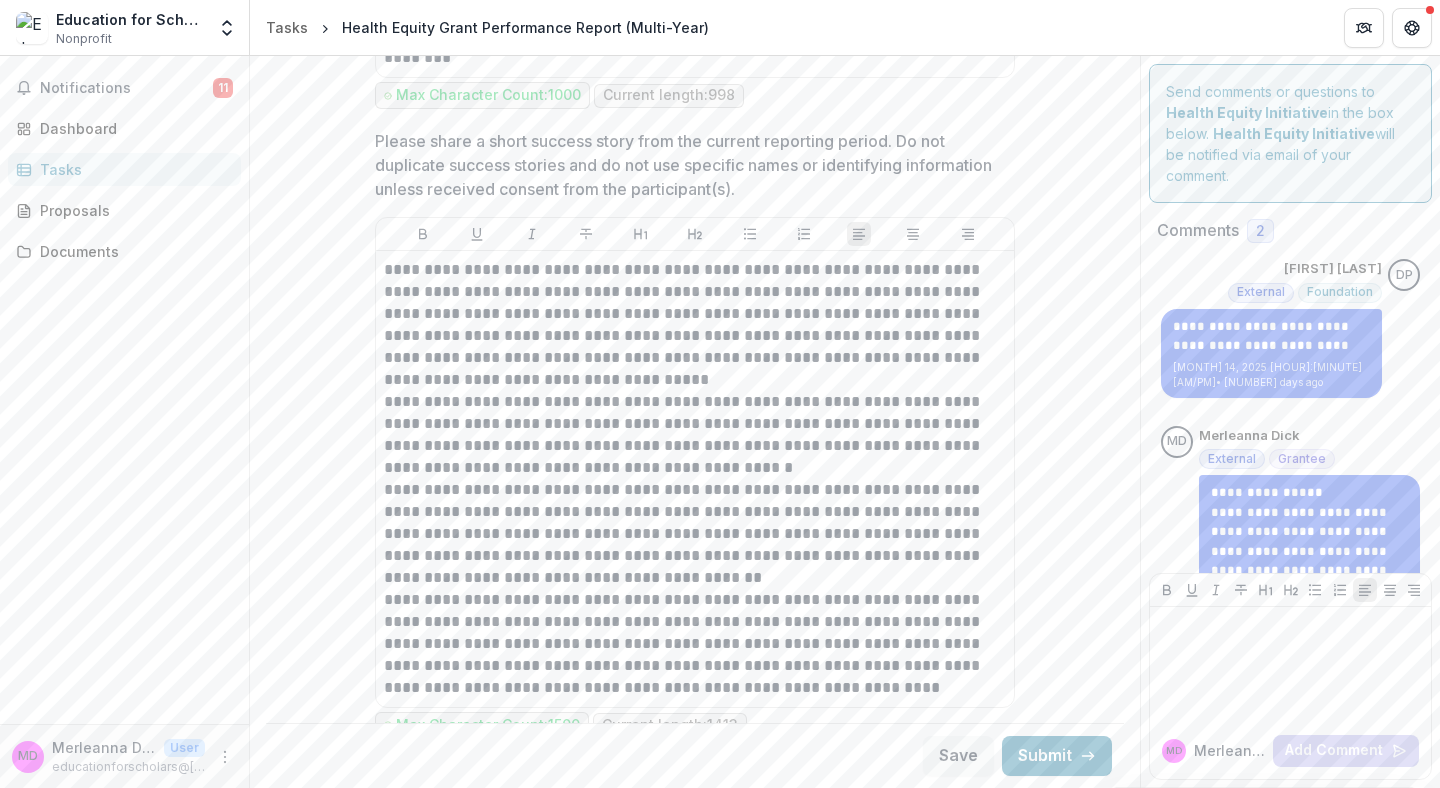 scroll, scrollTop: 5764, scrollLeft: 0, axis: vertical 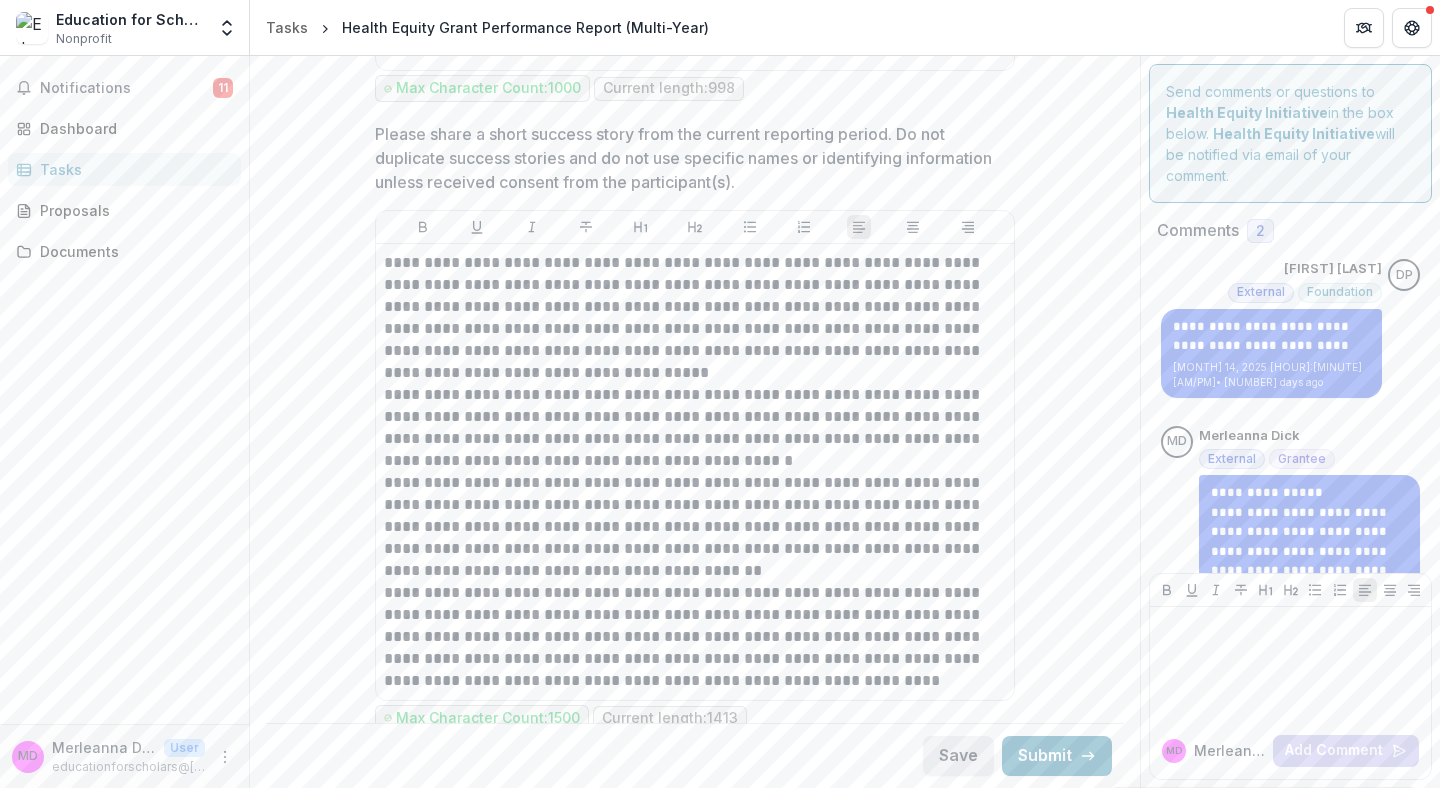click on "Save" at bounding box center [958, 756] 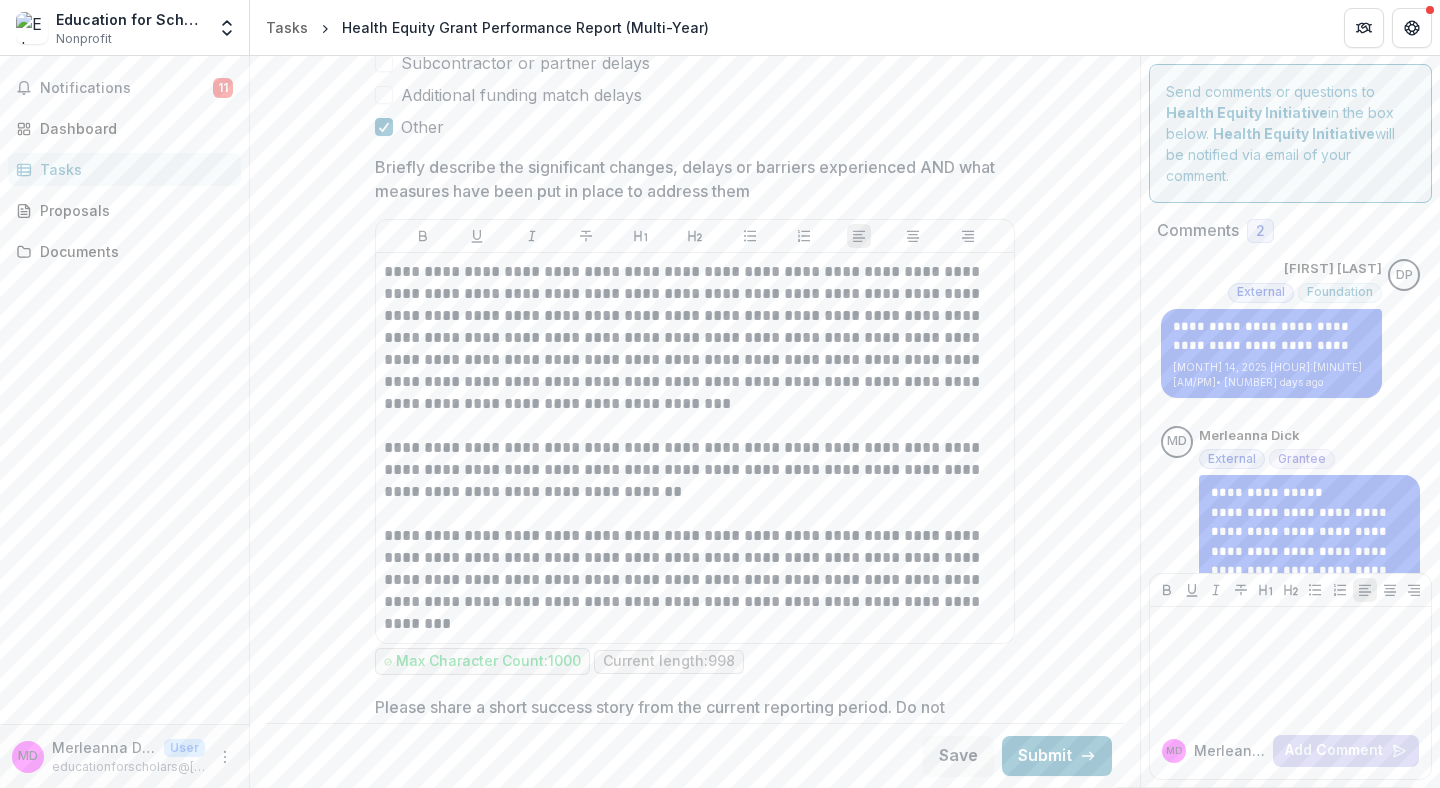 scroll, scrollTop: 5196, scrollLeft: 0, axis: vertical 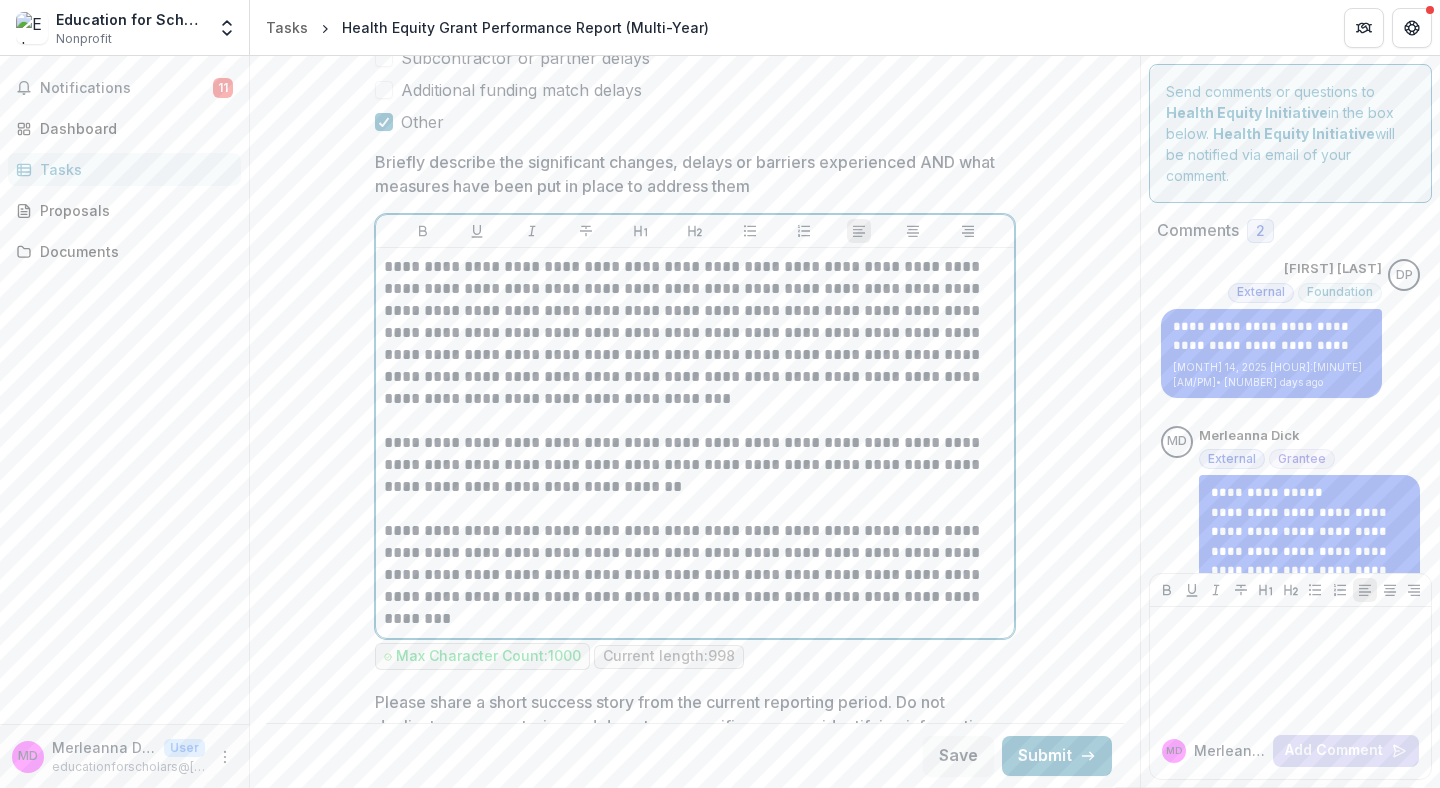 click at bounding box center [695, 421] 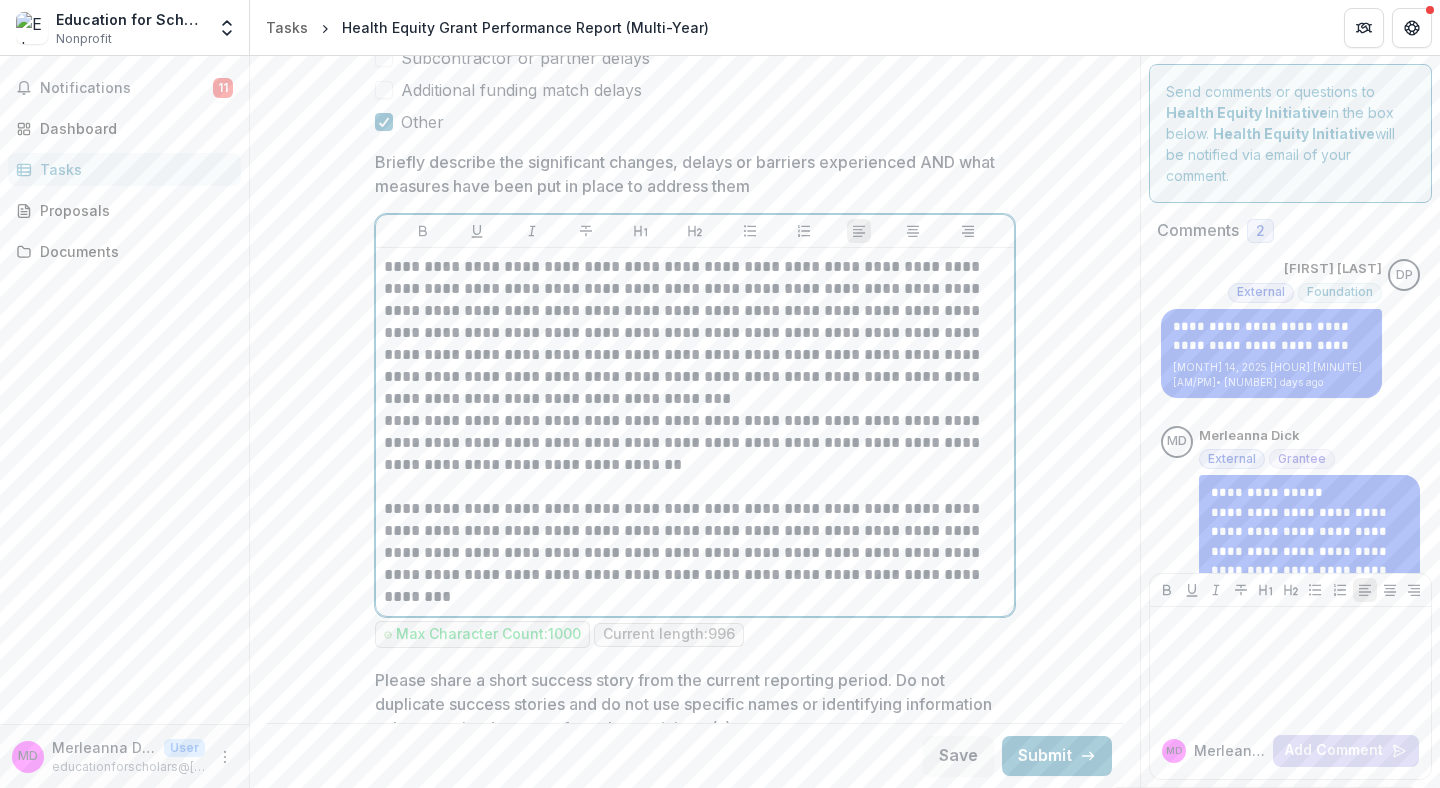 click at bounding box center [695, 487] 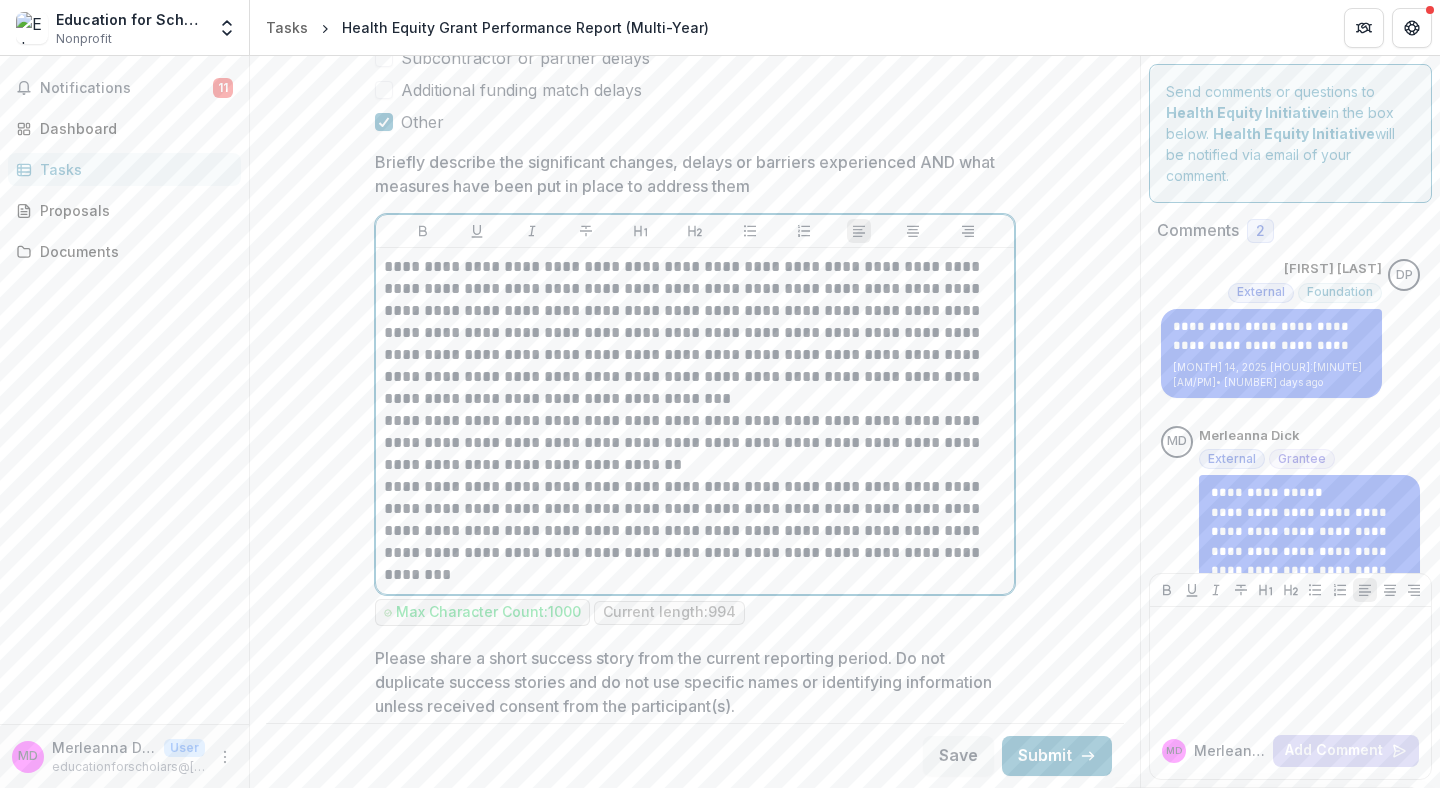 click at bounding box center (695, 575) 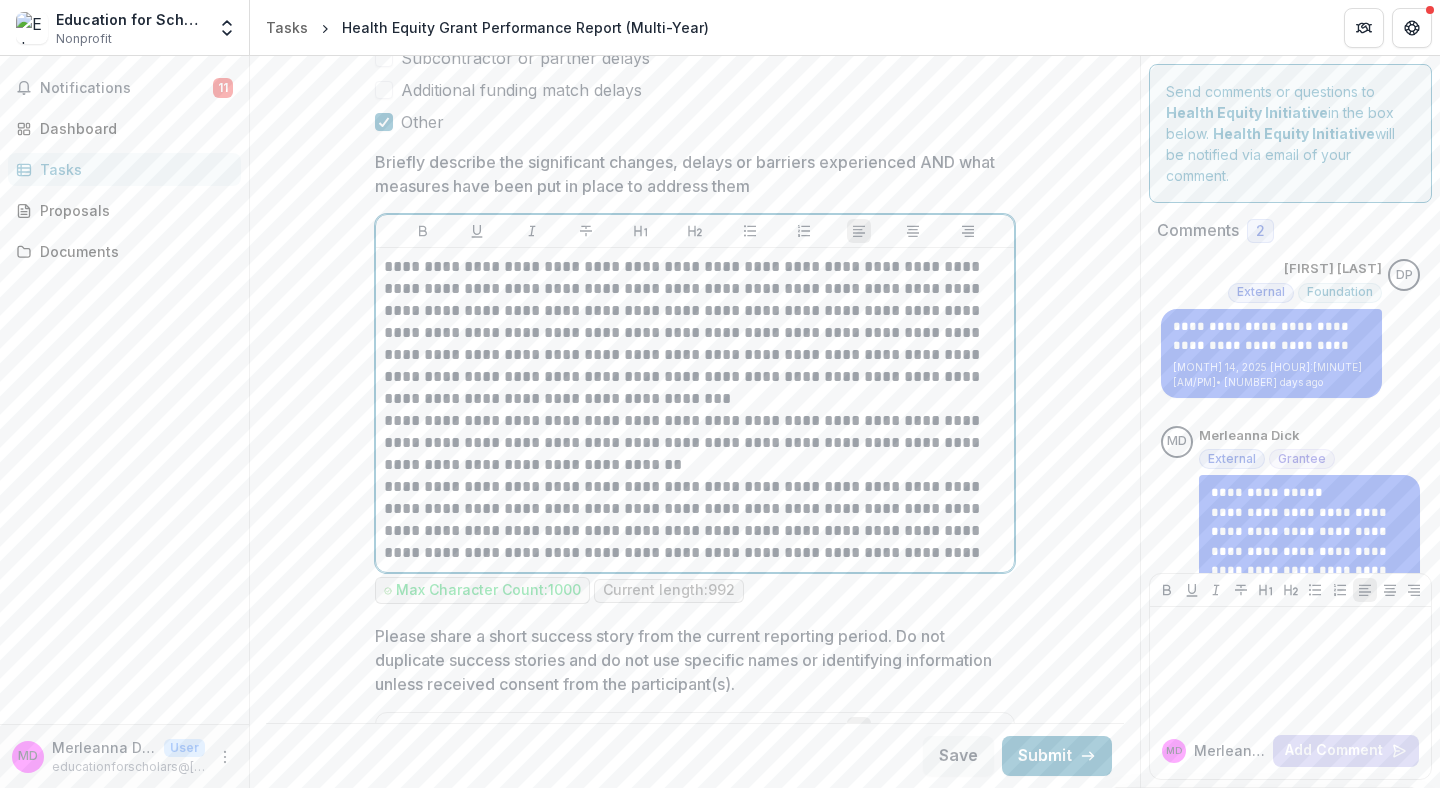 click on "**********" at bounding box center [695, 443] 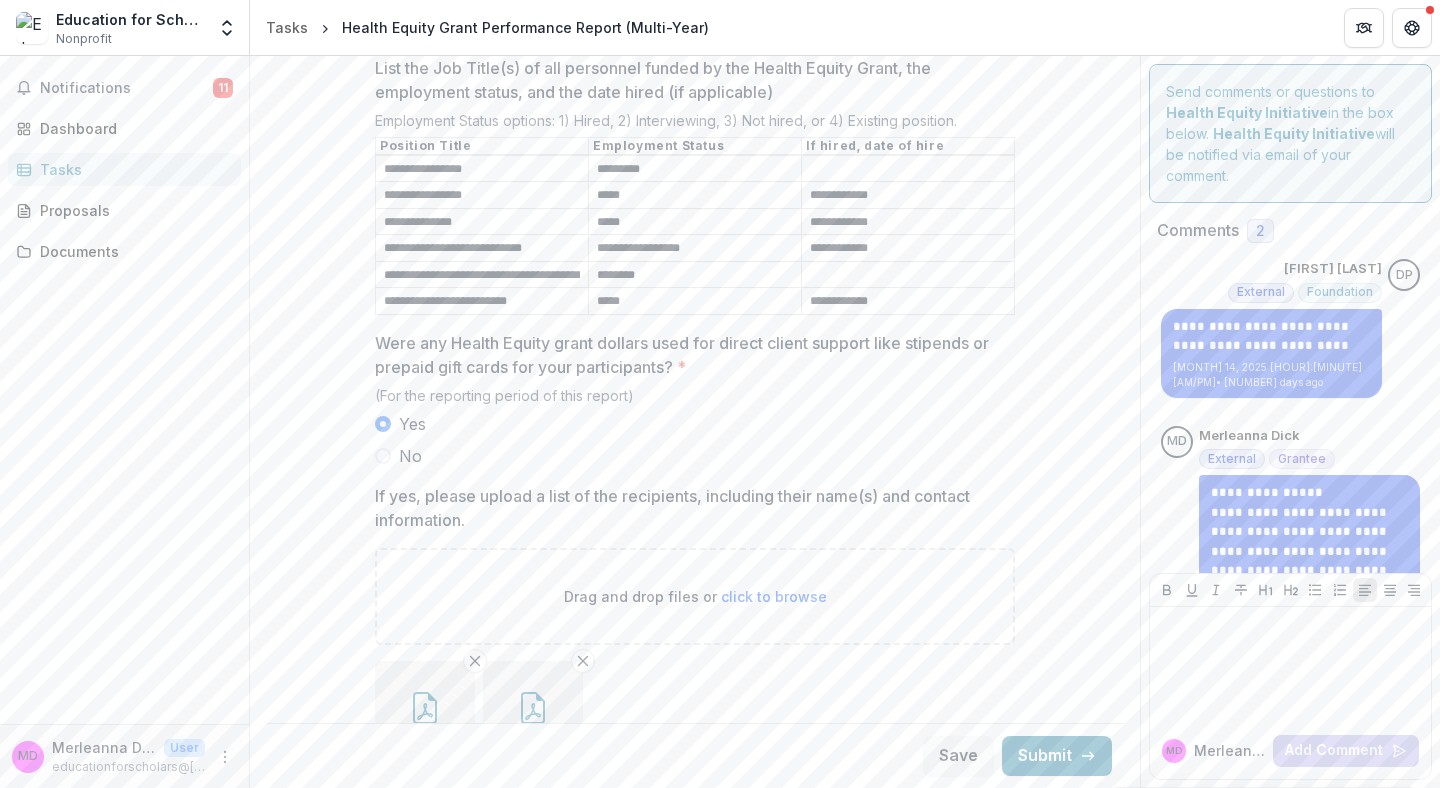 scroll, scrollTop: 2264, scrollLeft: 0, axis: vertical 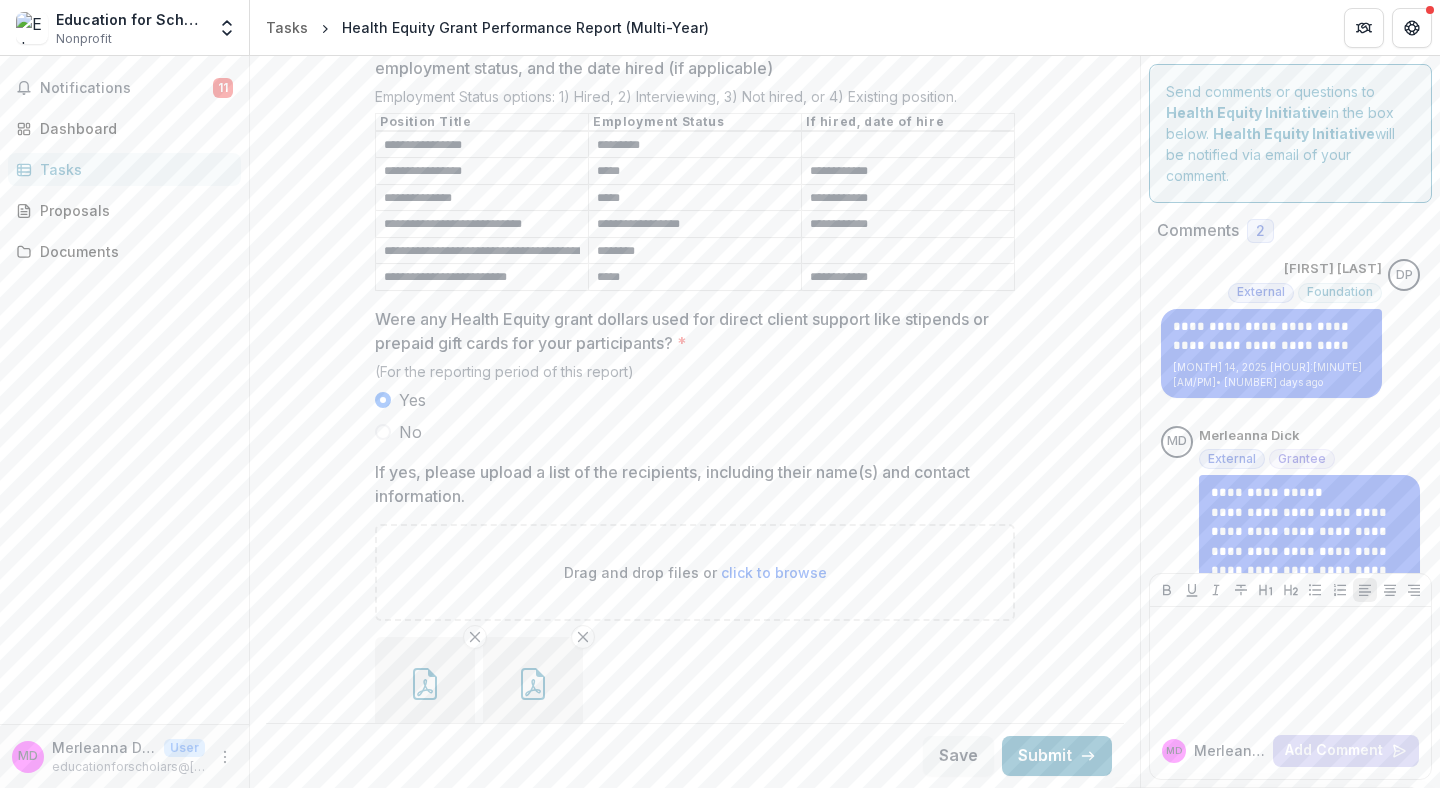 click on "**********" at bounding box center [482, 278] 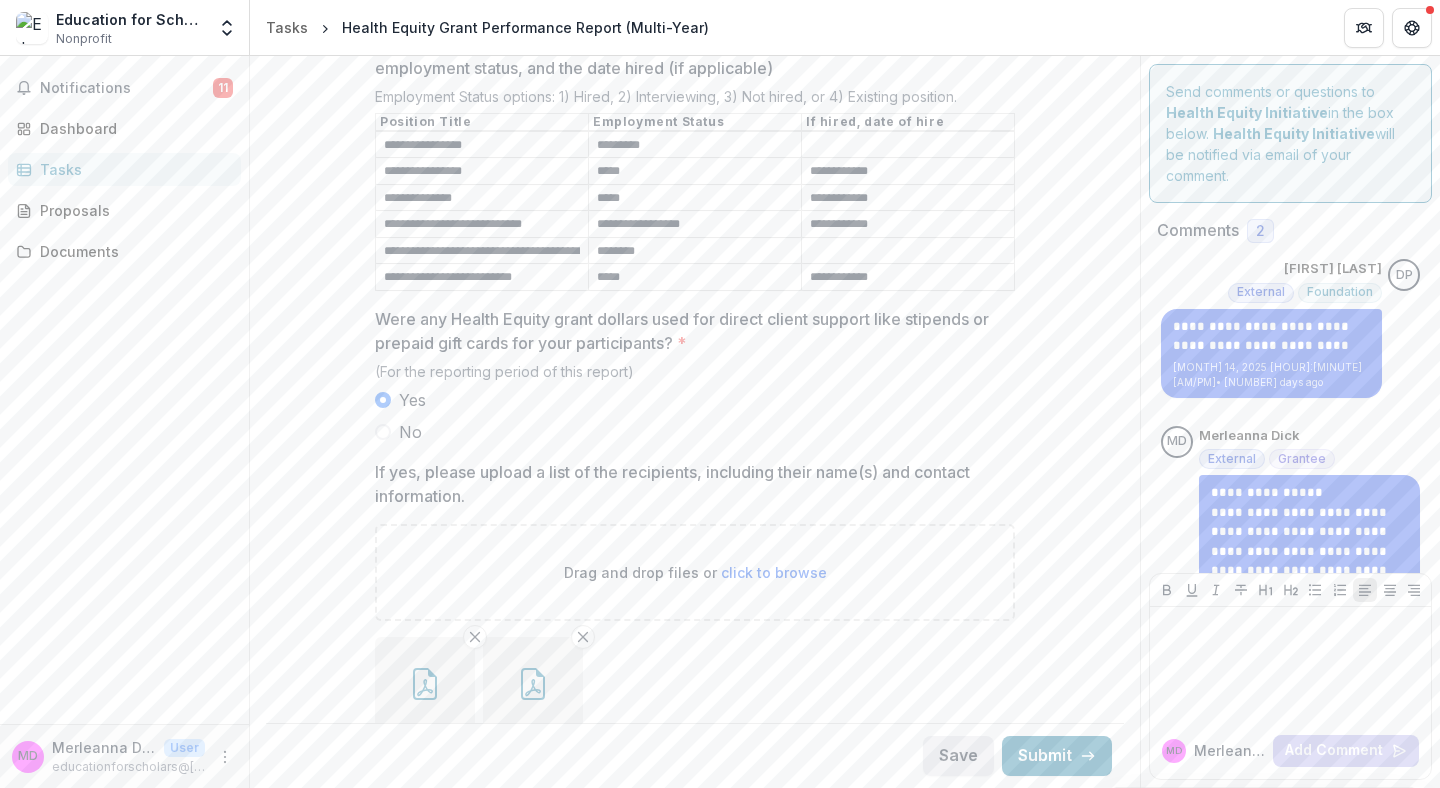 type on "**********" 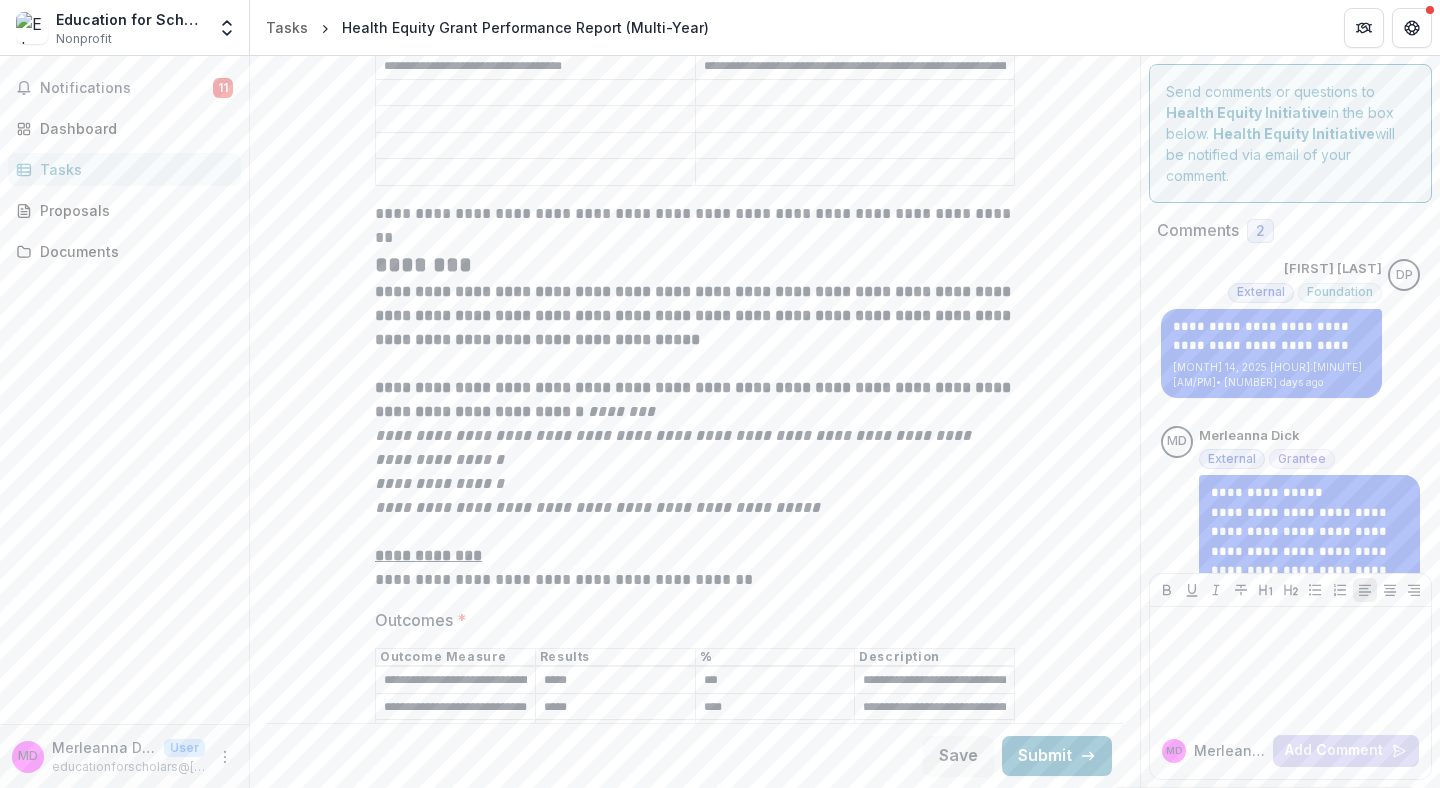 scroll, scrollTop: 3673, scrollLeft: 0, axis: vertical 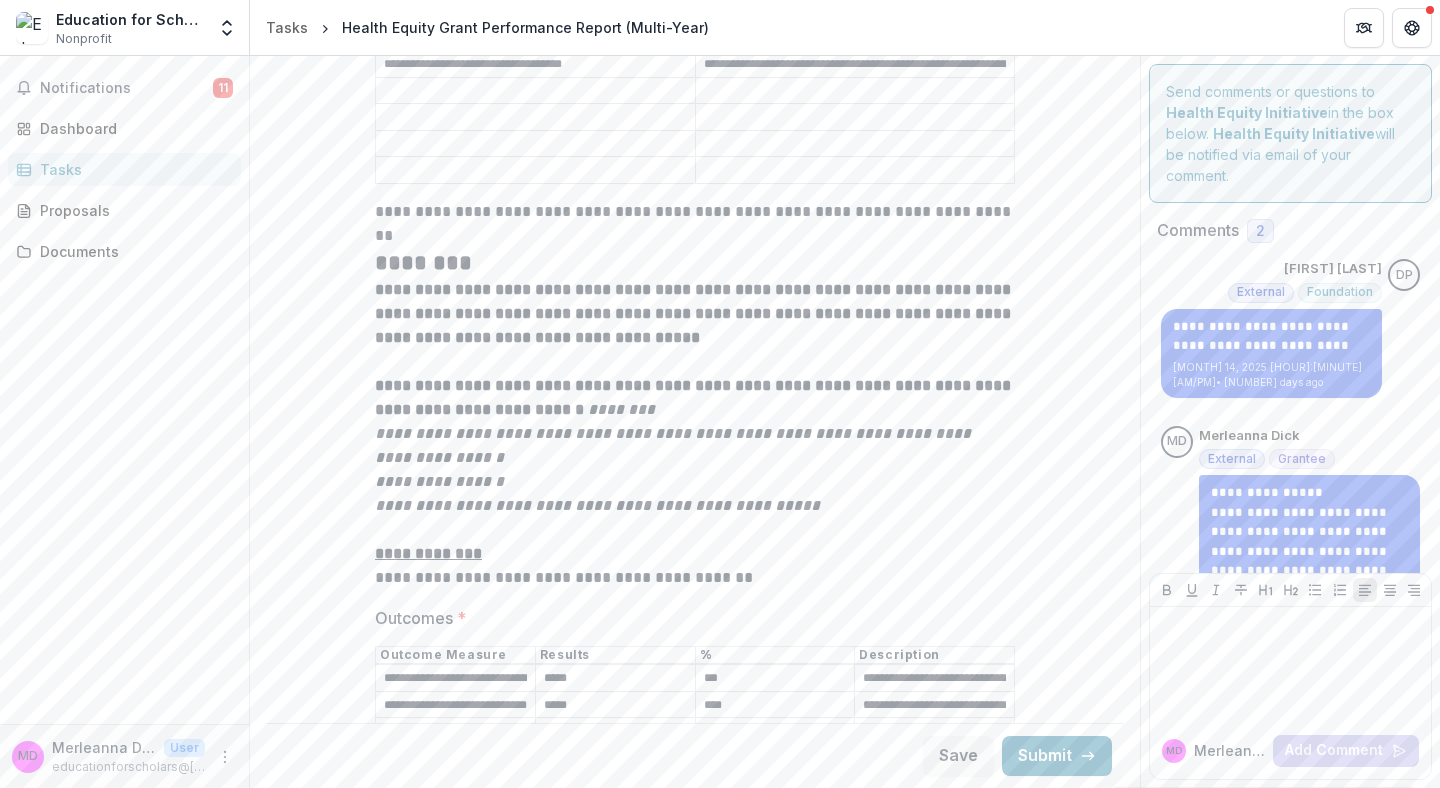 click on "*****" at bounding box center (615, 679) 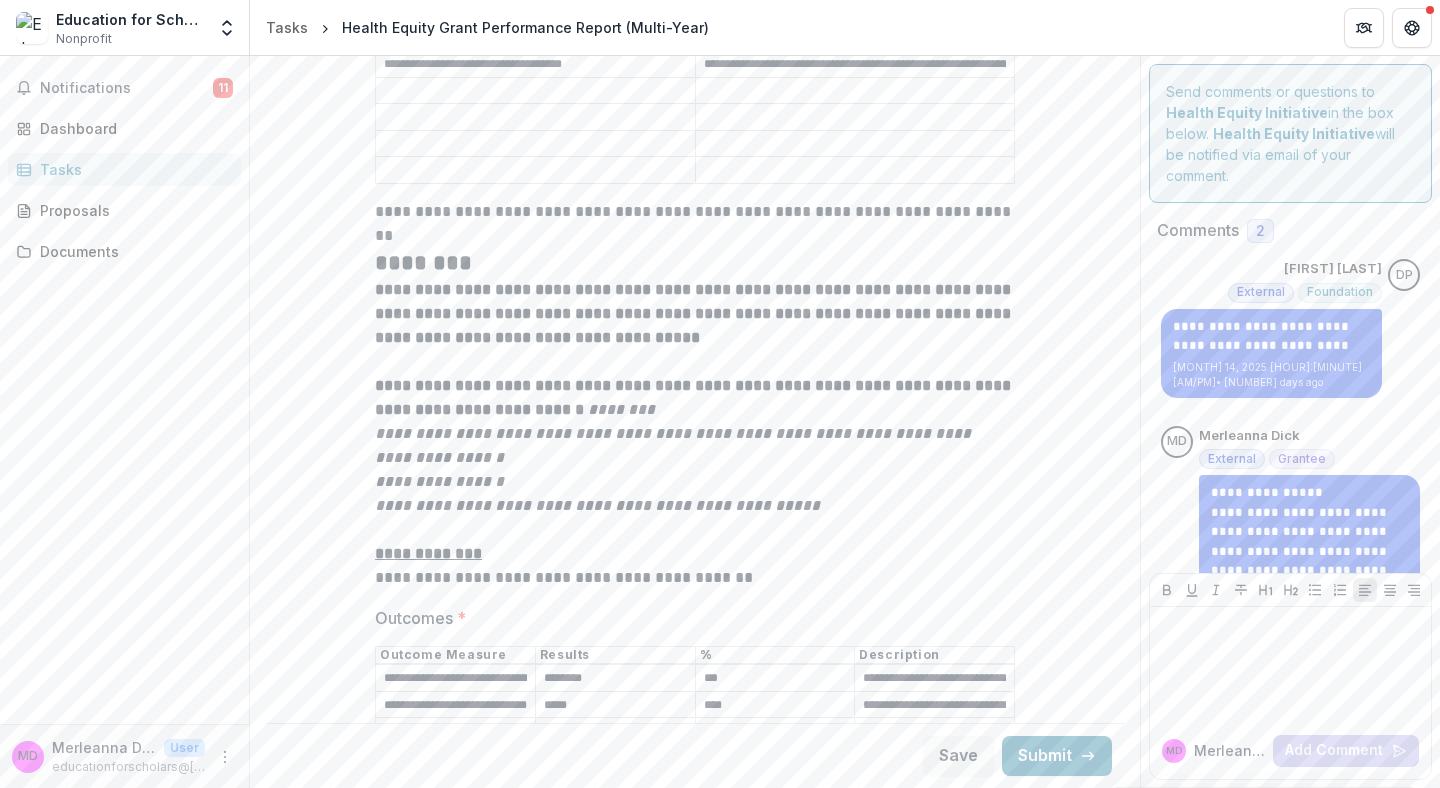 type on "********" 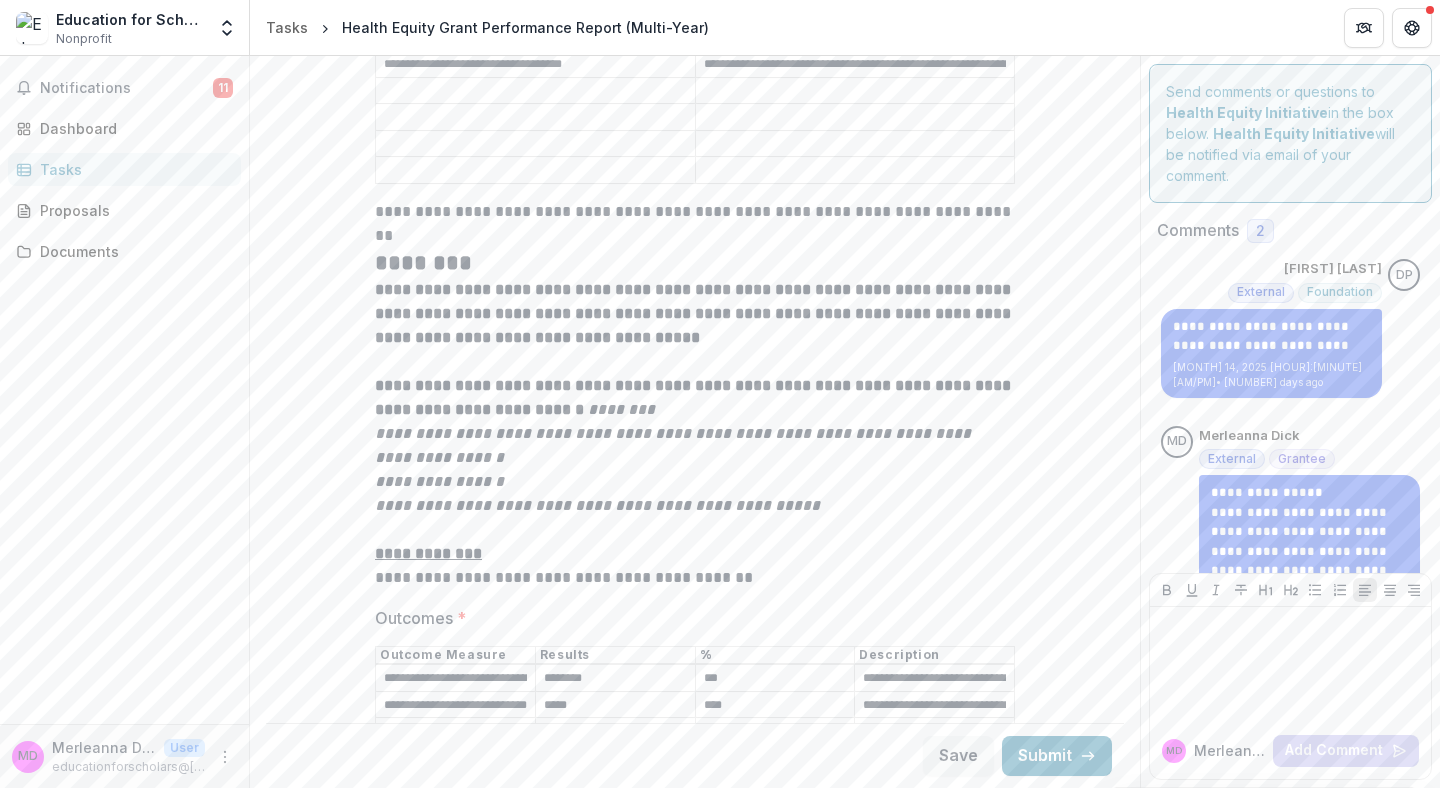 click on "*****" at bounding box center [615, 705] 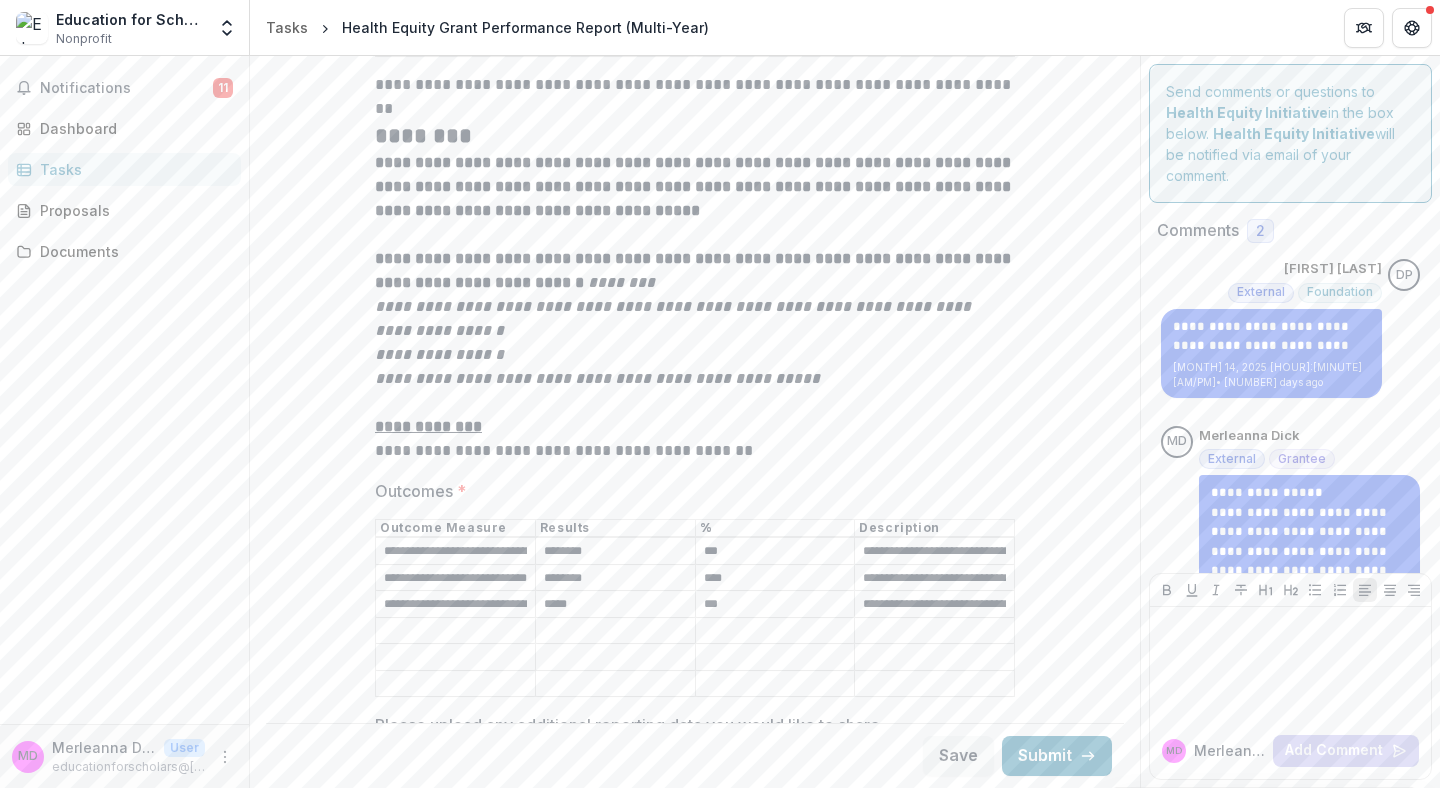scroll, scrollTop: 3821, scrollLeft: 0, axis: vertical 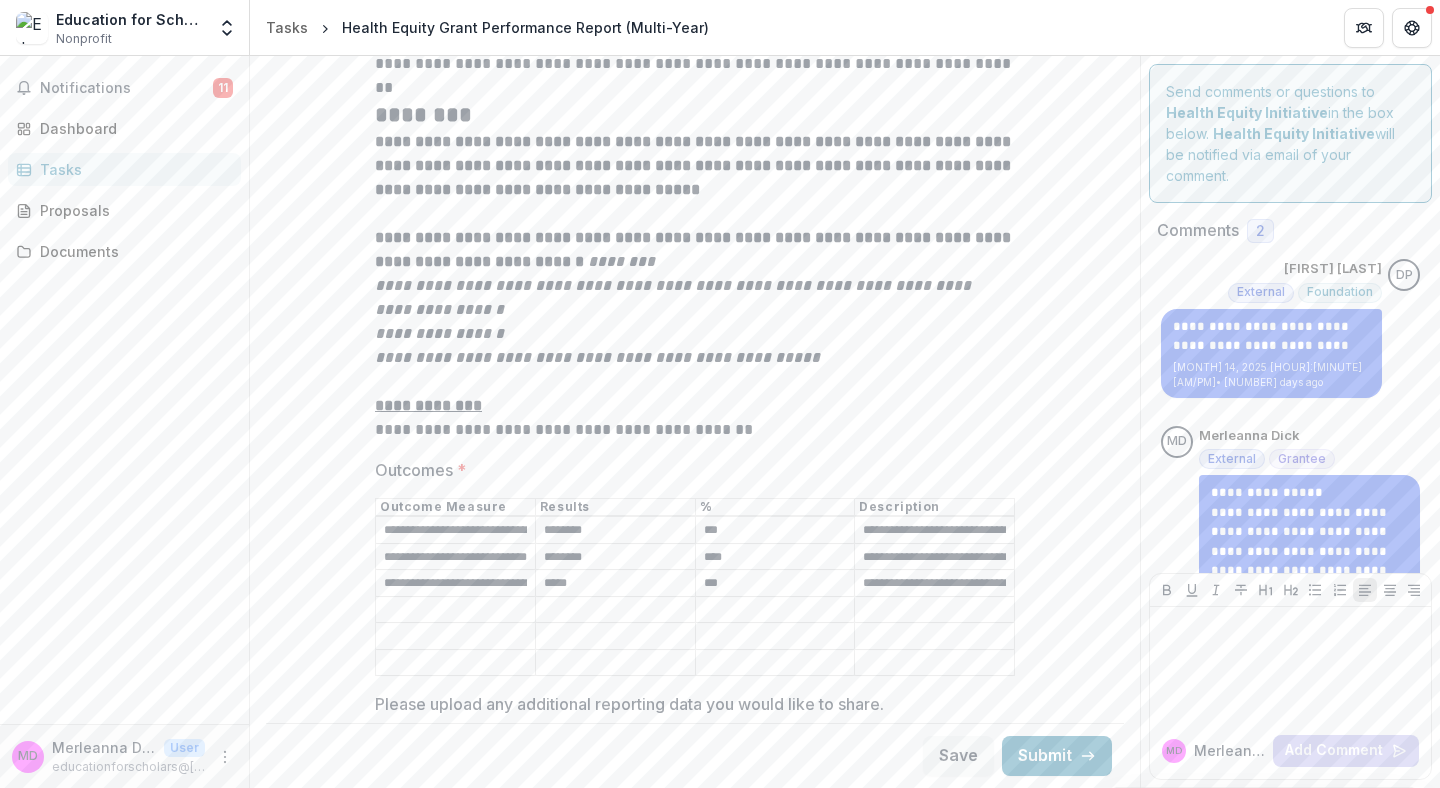 type on "********" 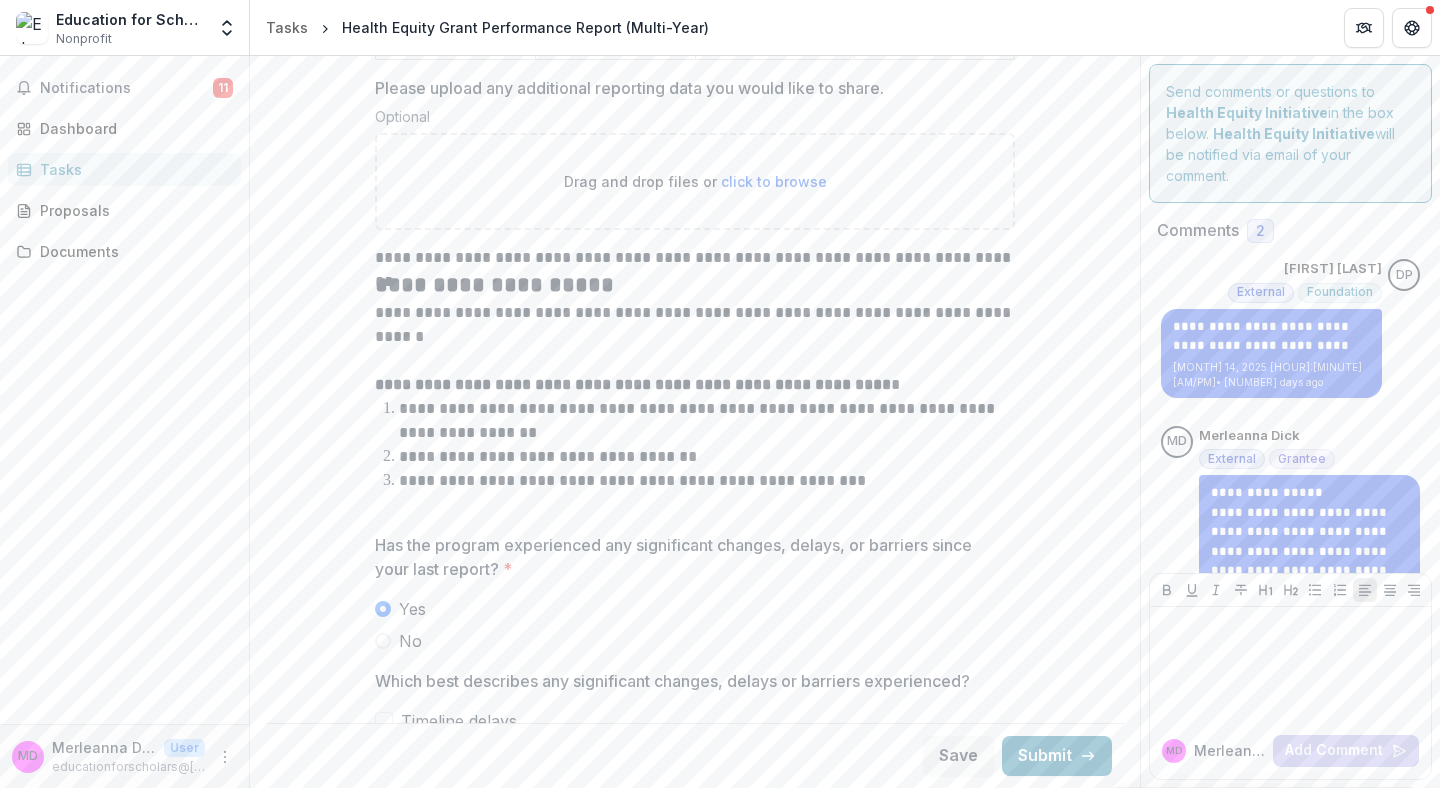 scroll, scrollTop: 4503, scrollLeft: 0, axis: vertical 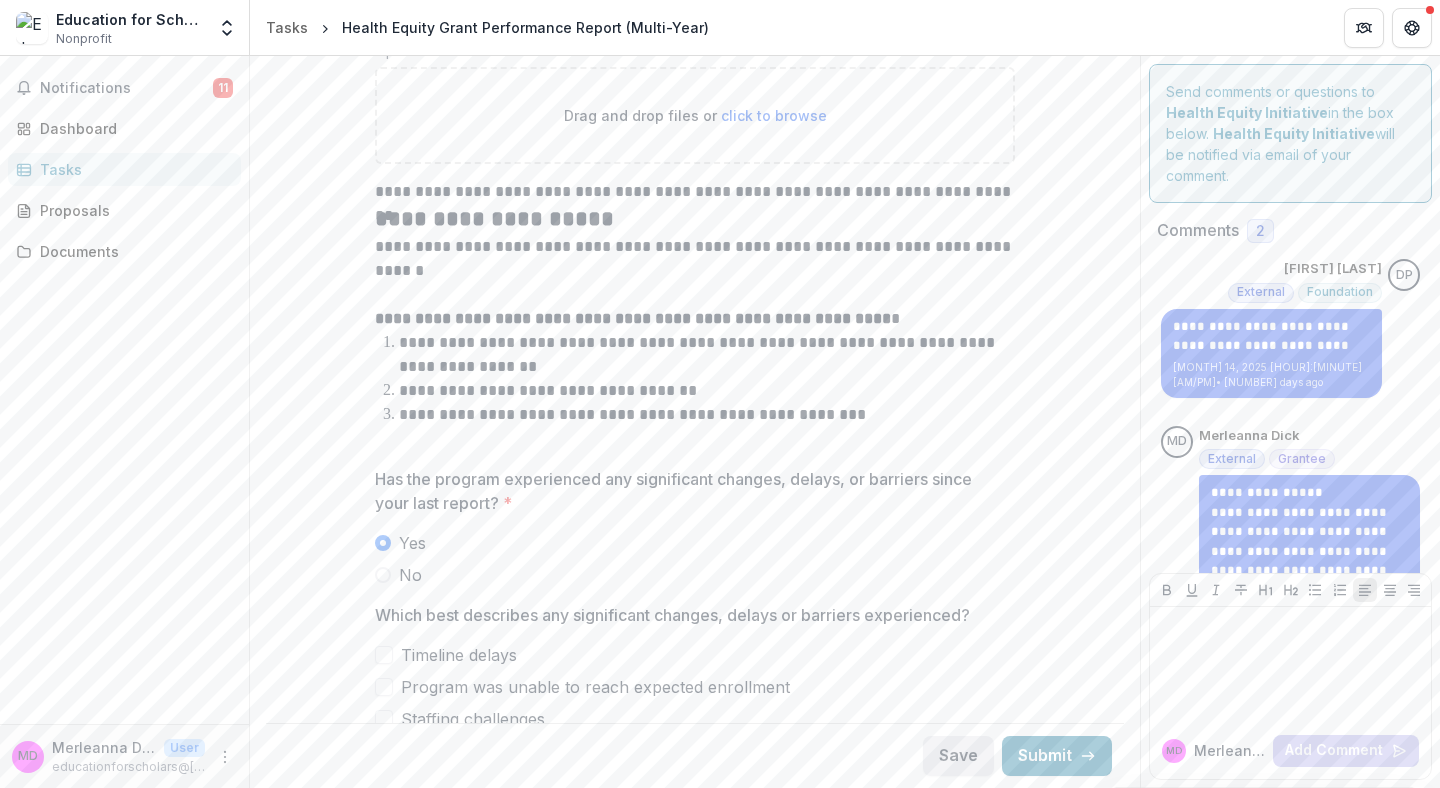 type on "********" 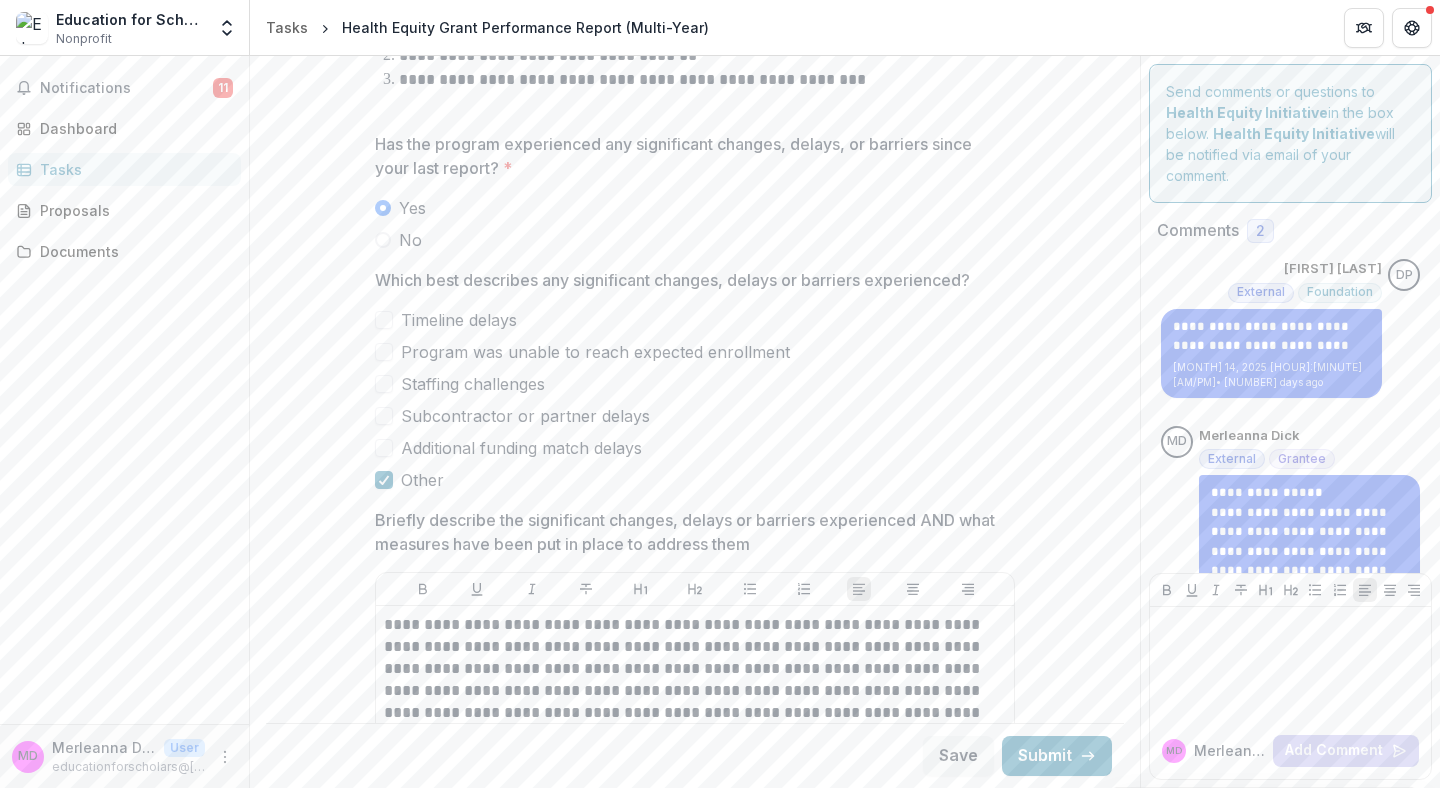 scroll, scrollTop: 4854, scrollLeft: 0, axis: vertical 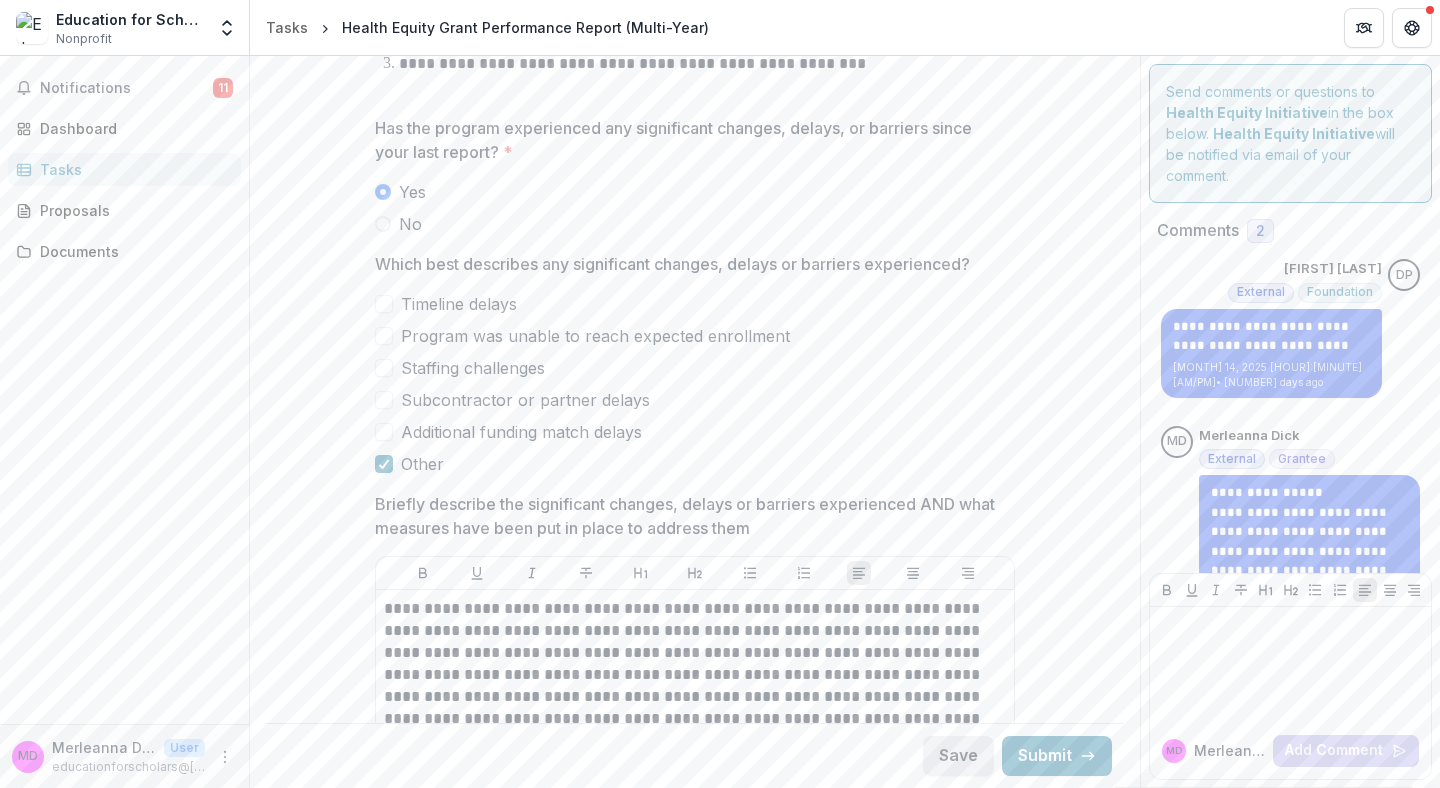 click on "Save" at bounding box center (958, 756) 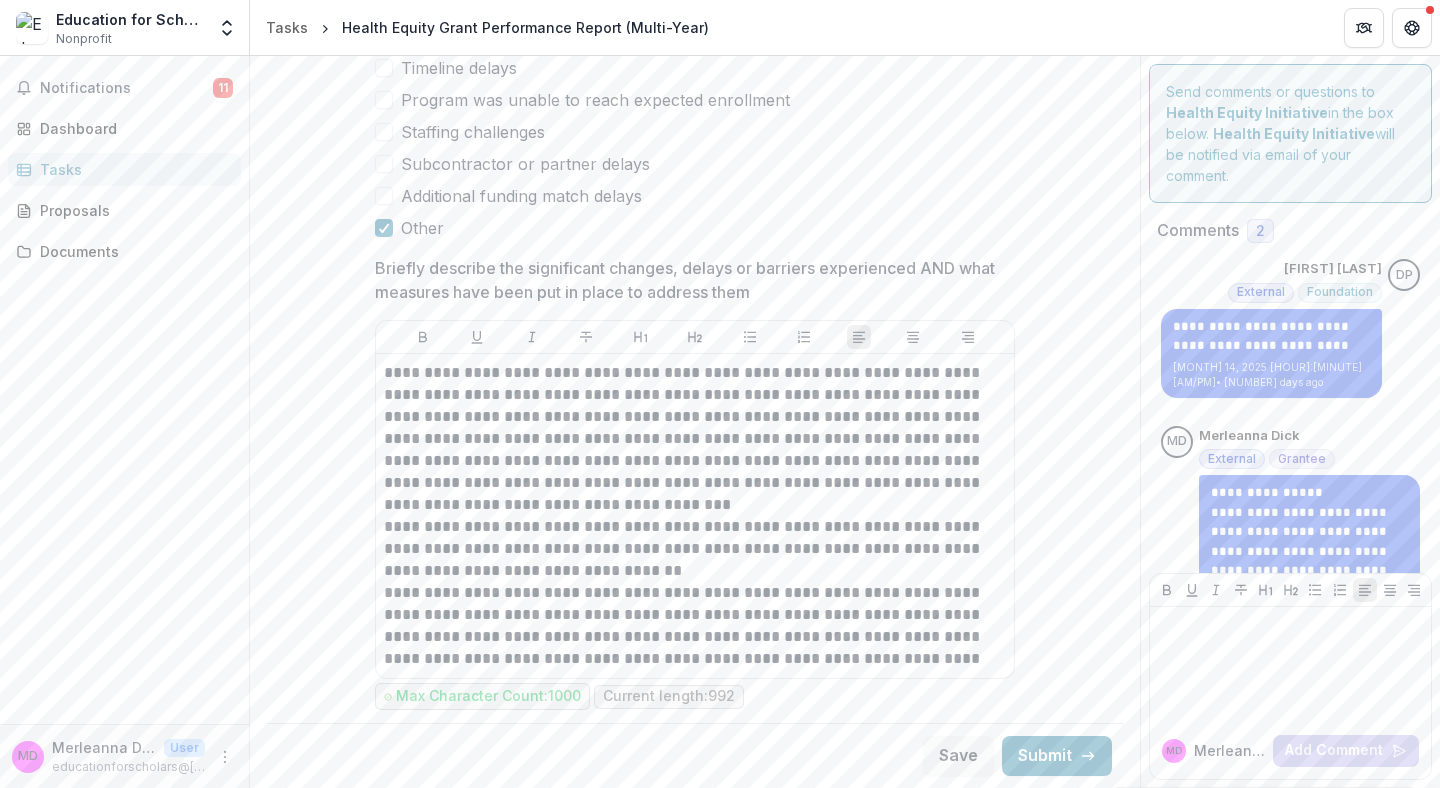 scroll, scrollTop: 5087, scrollLeft: 0, axis: vertical 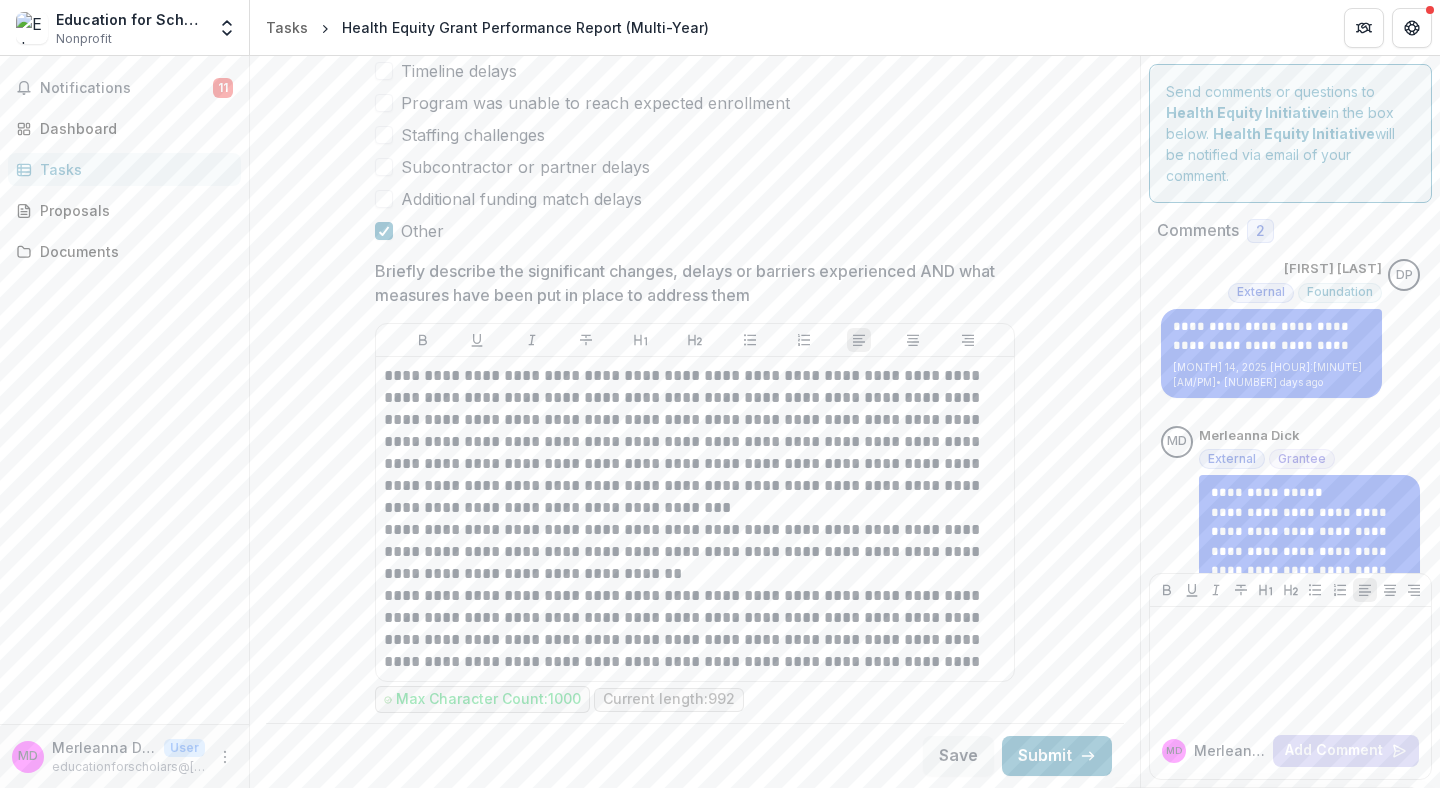 click at bounding box center (384, 199) 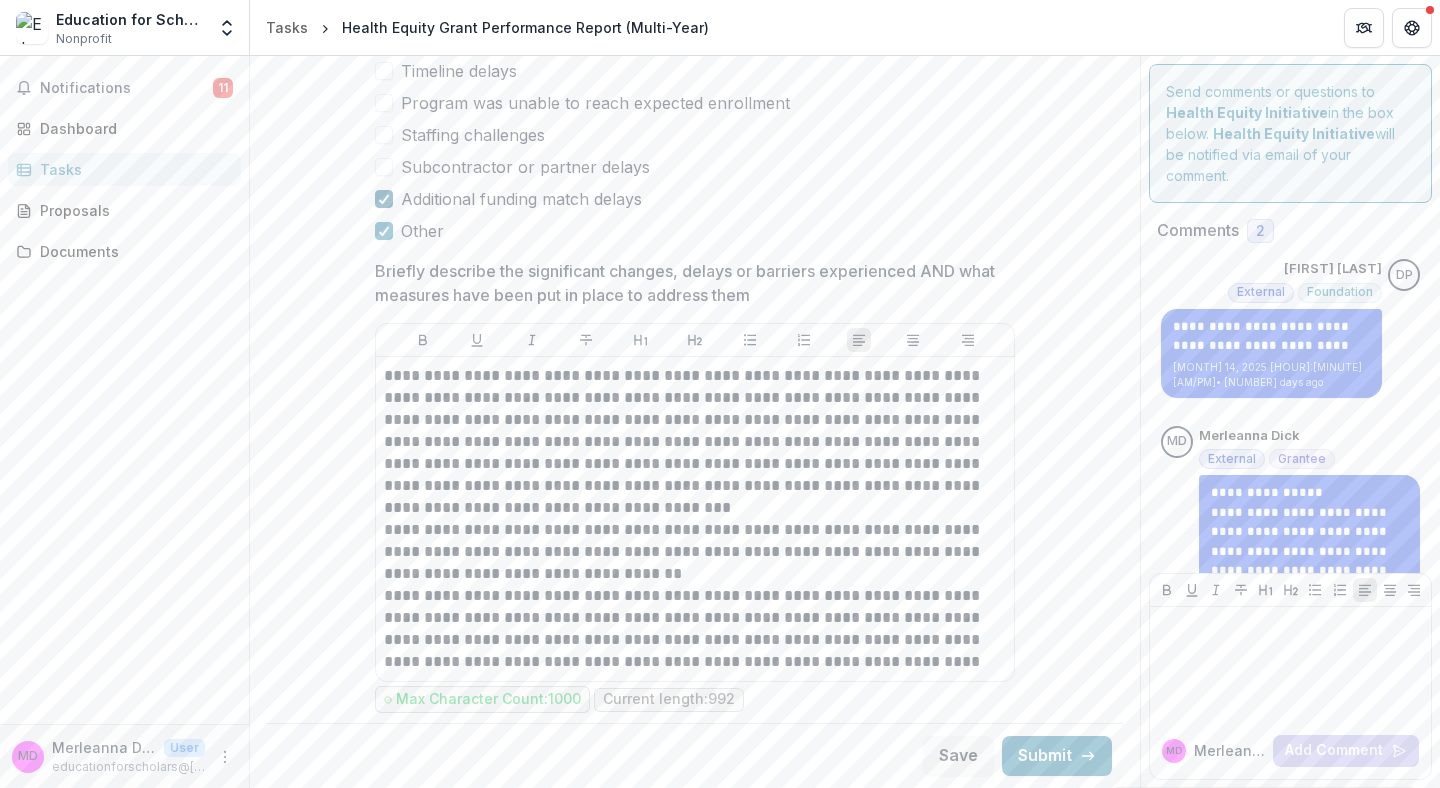 click 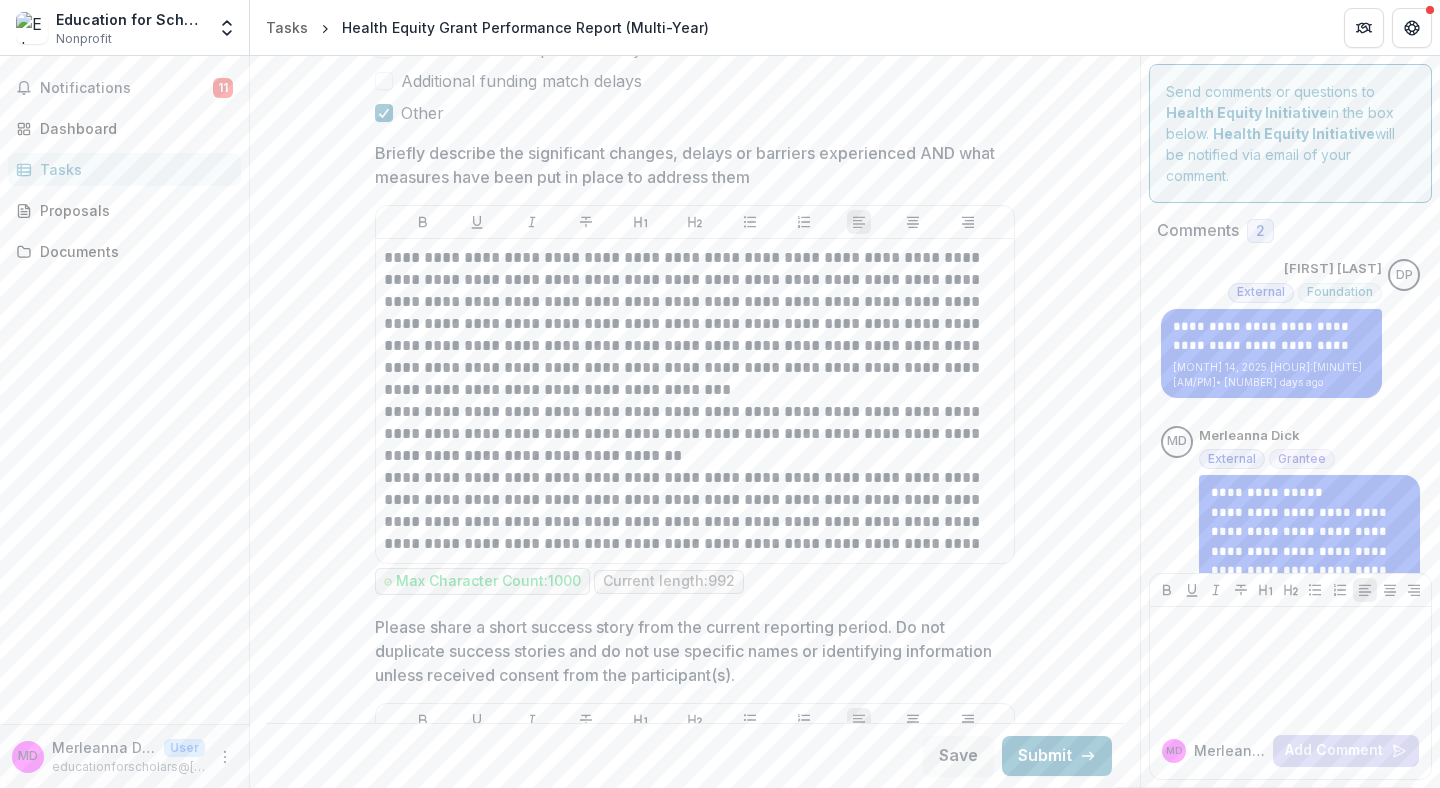 scroll, scrollTop: 5207, scrollLeft: 0, axis: vertical 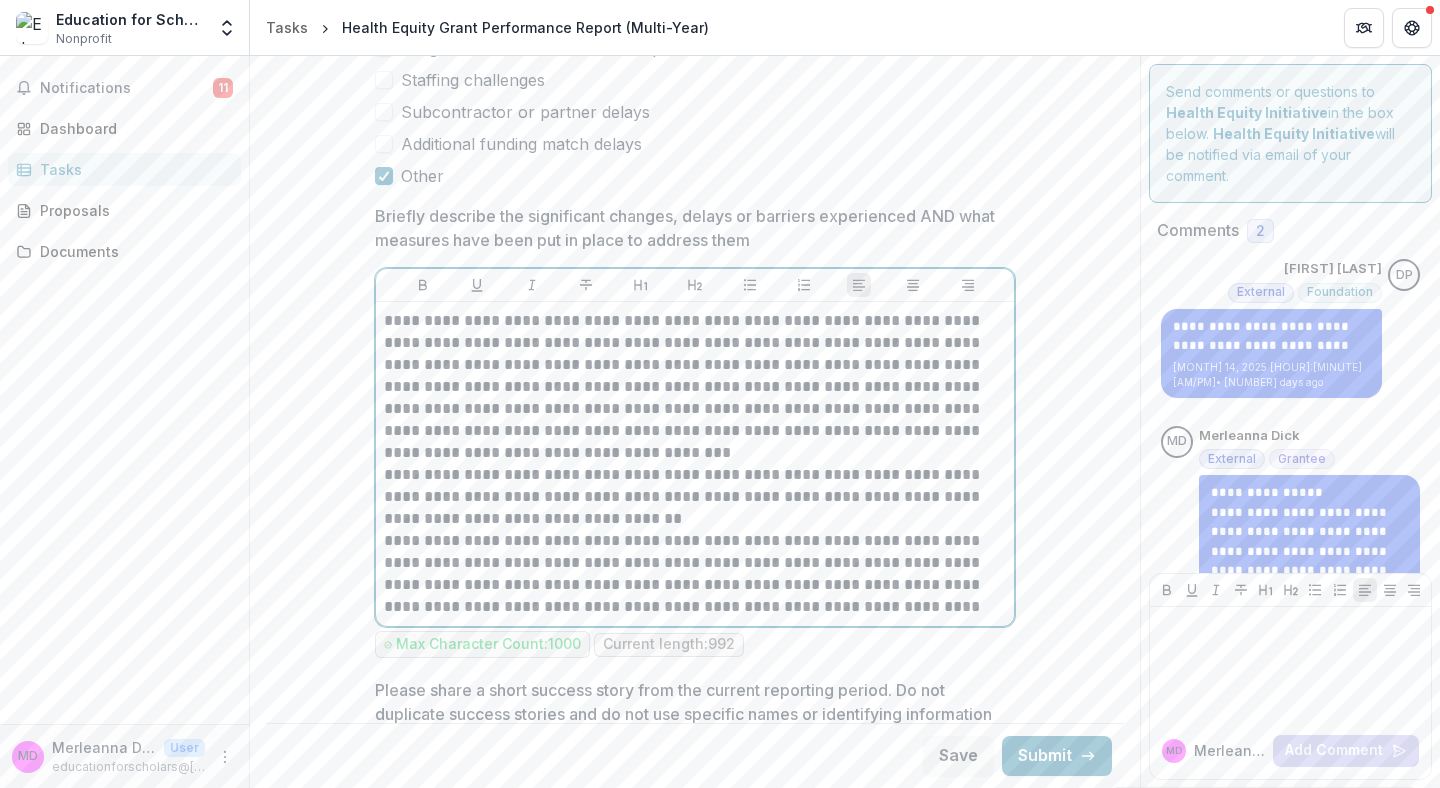 click on "**********" at bounding box center [695, 497] 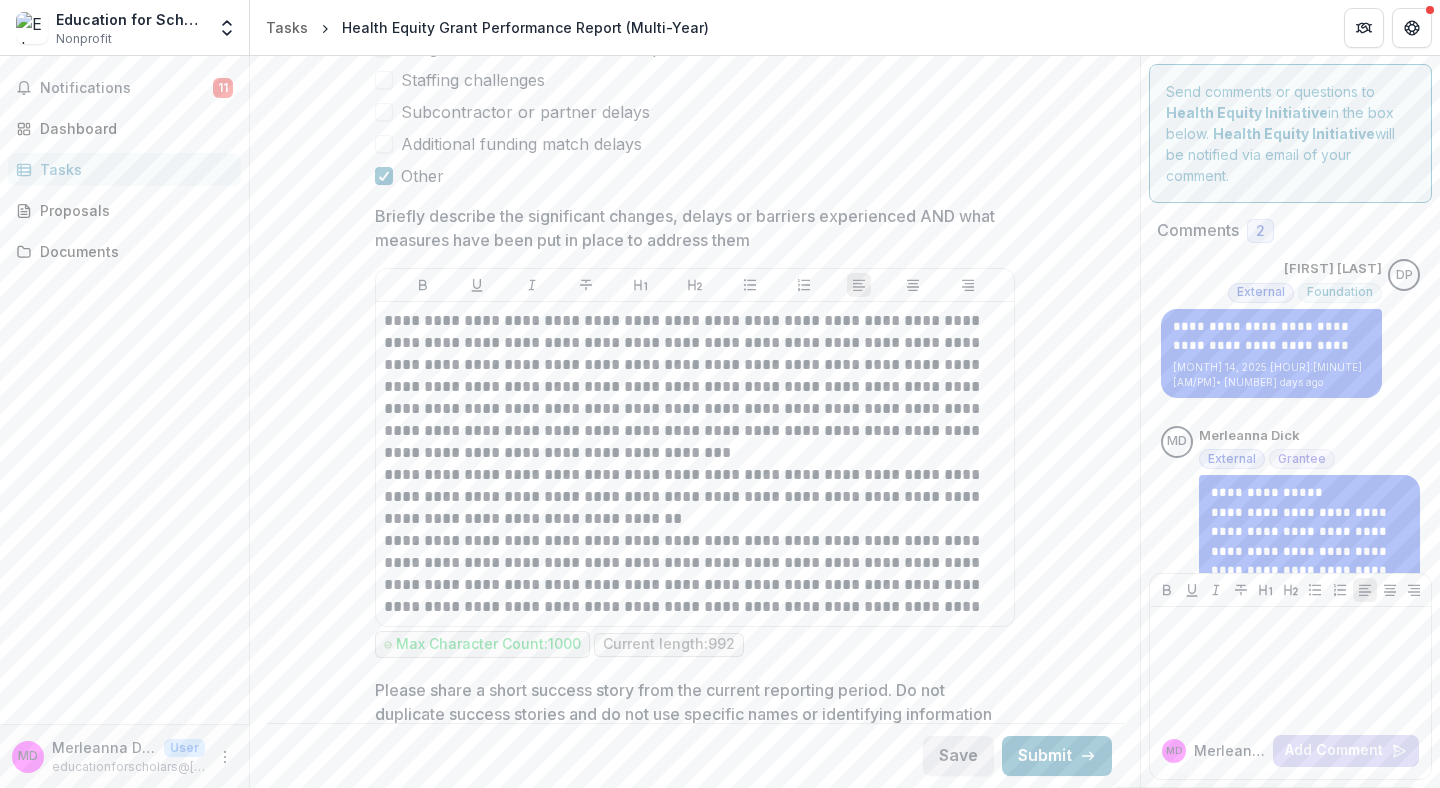 click on "Save" at bounding box center [958, 756] 